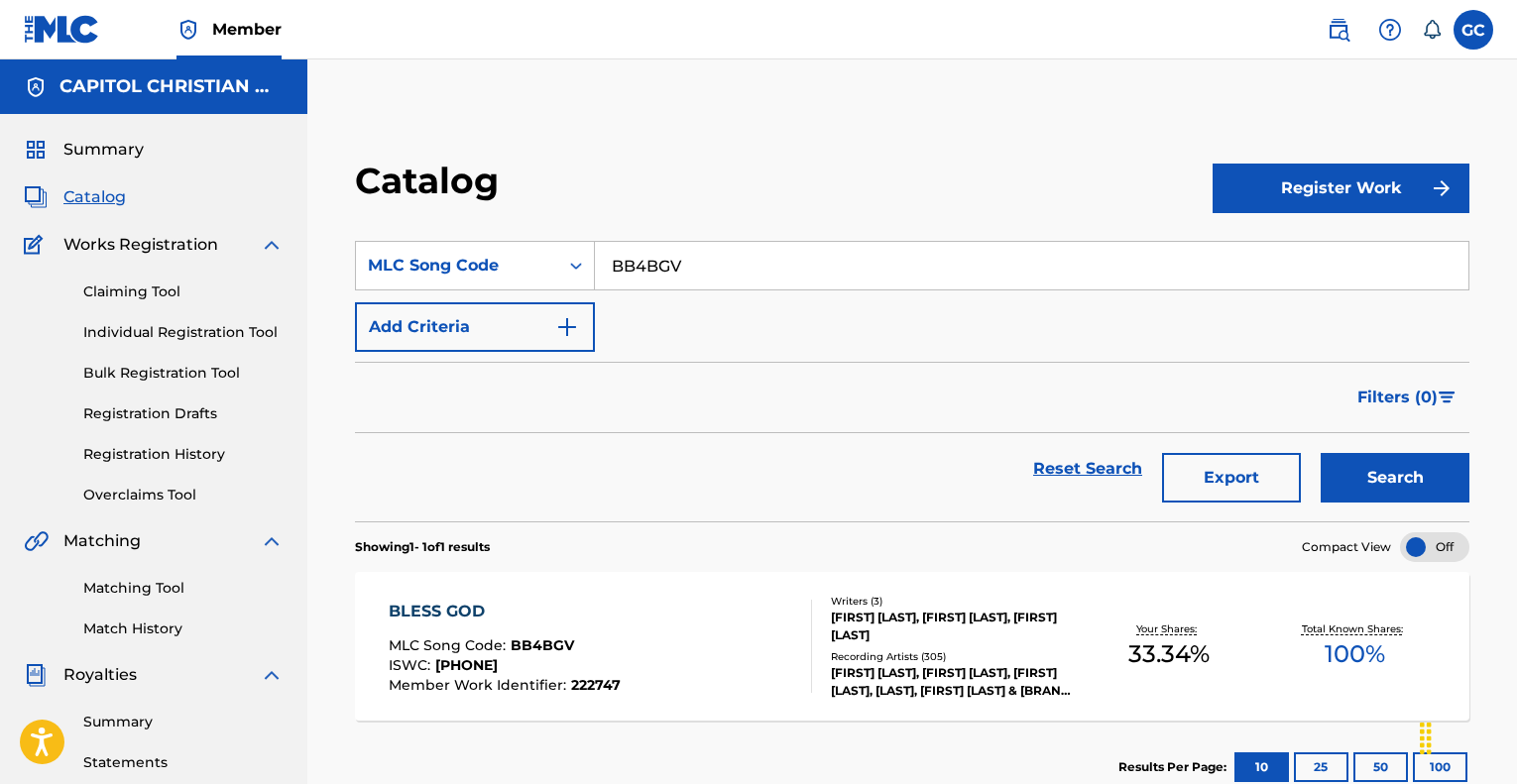 scroll, scrollTop: 0, scrollLeft: 0, axis: both 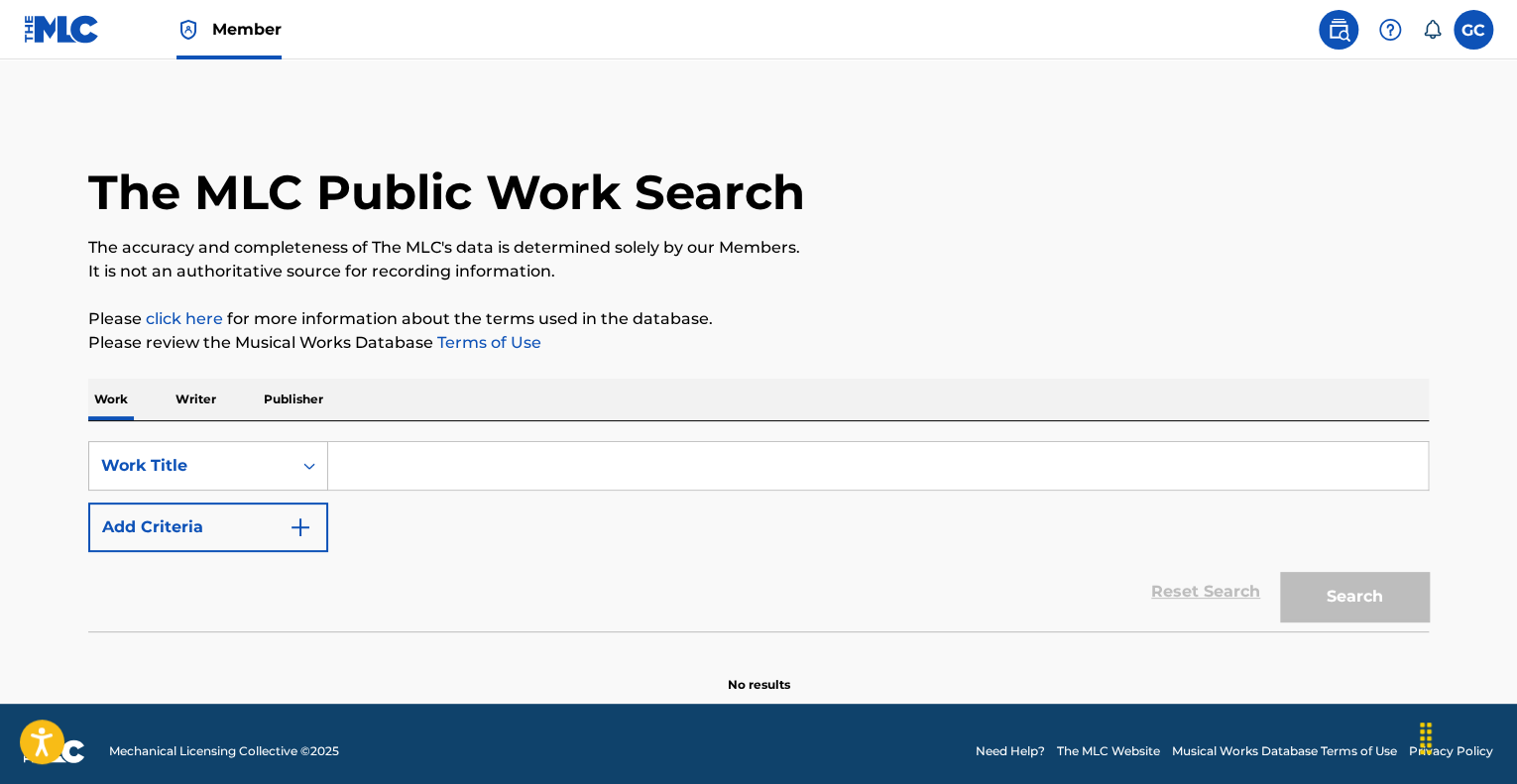 click at bounding box center (877, 466) 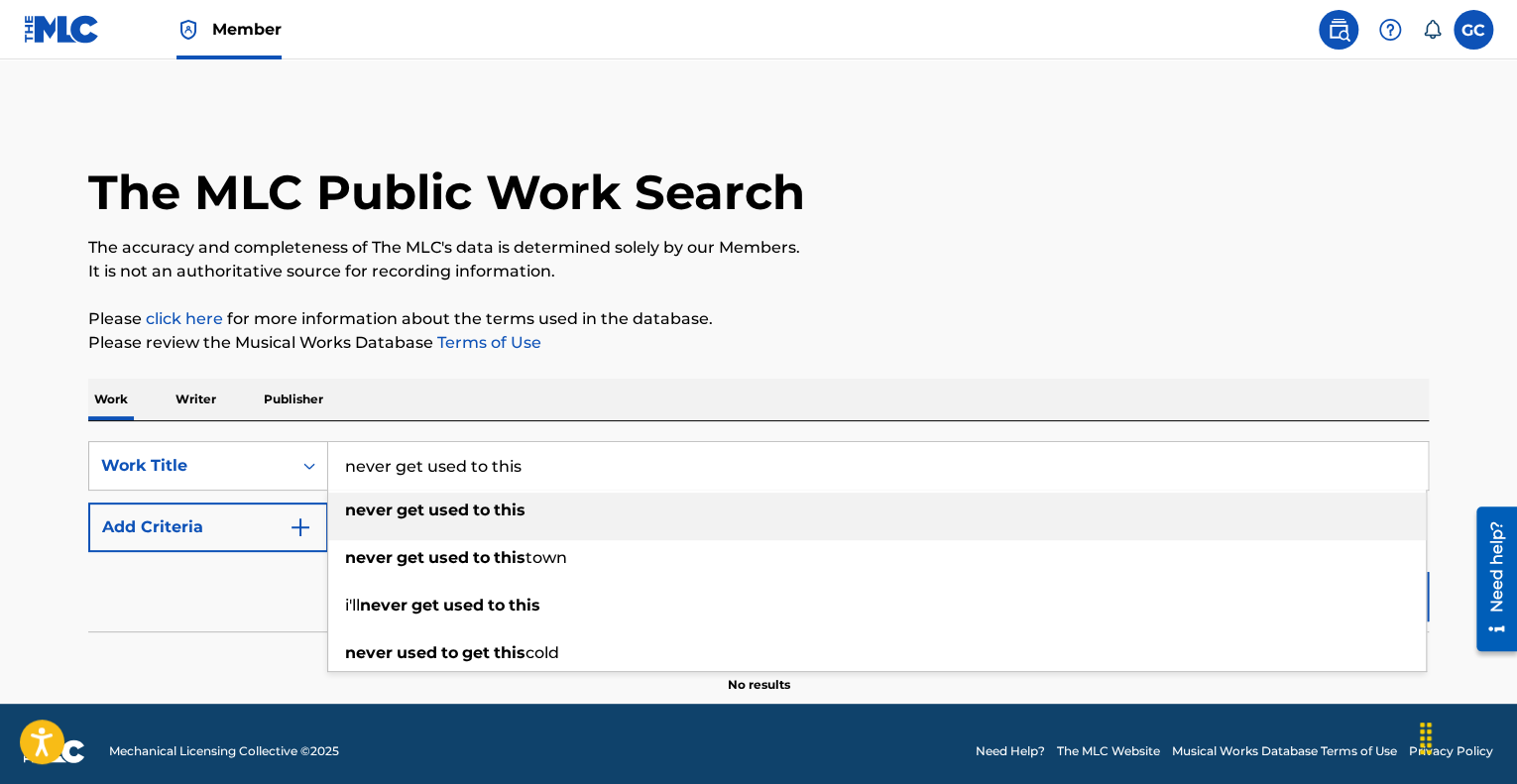 type on "never get used to this" 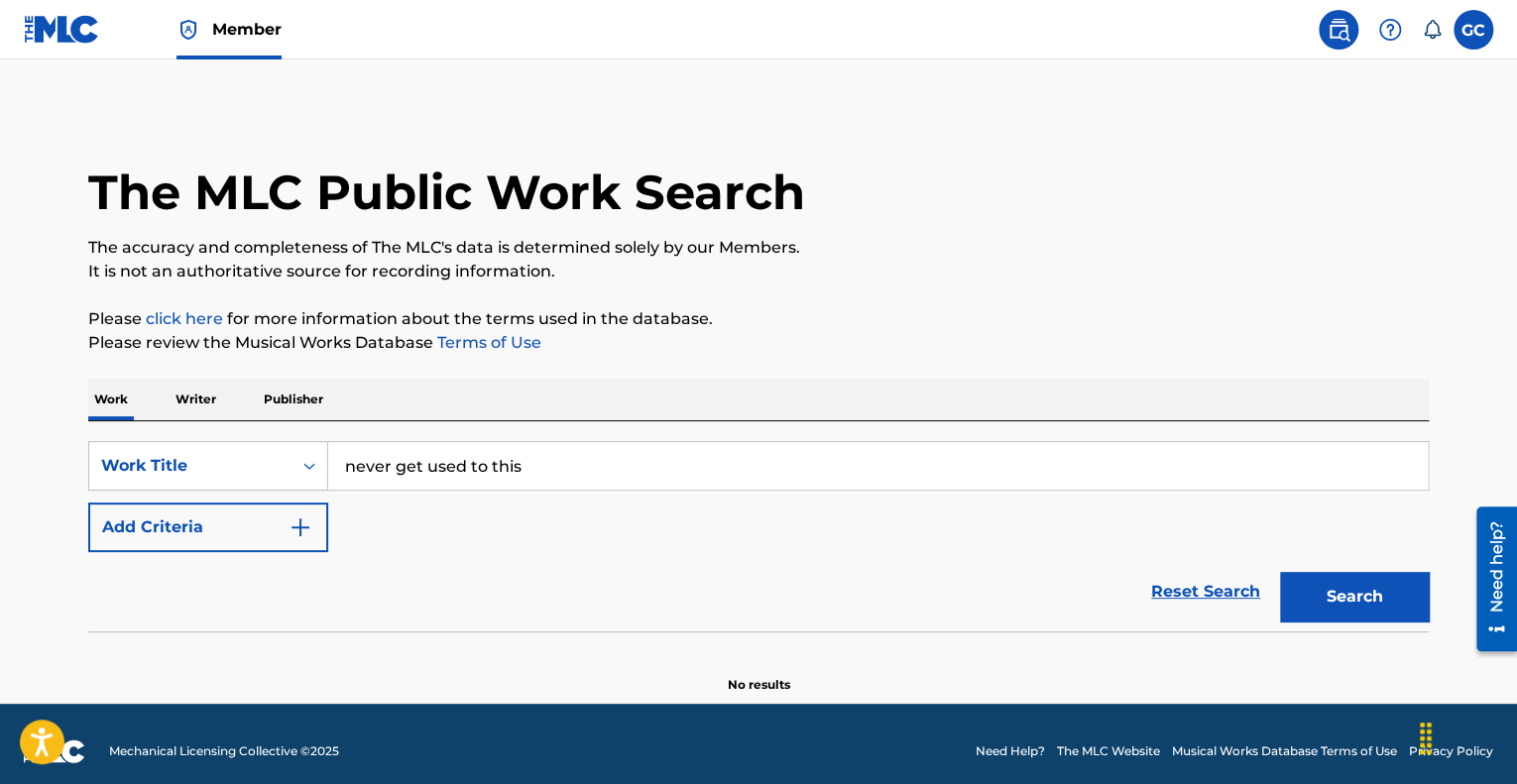 click at bounding box center (300, 527) 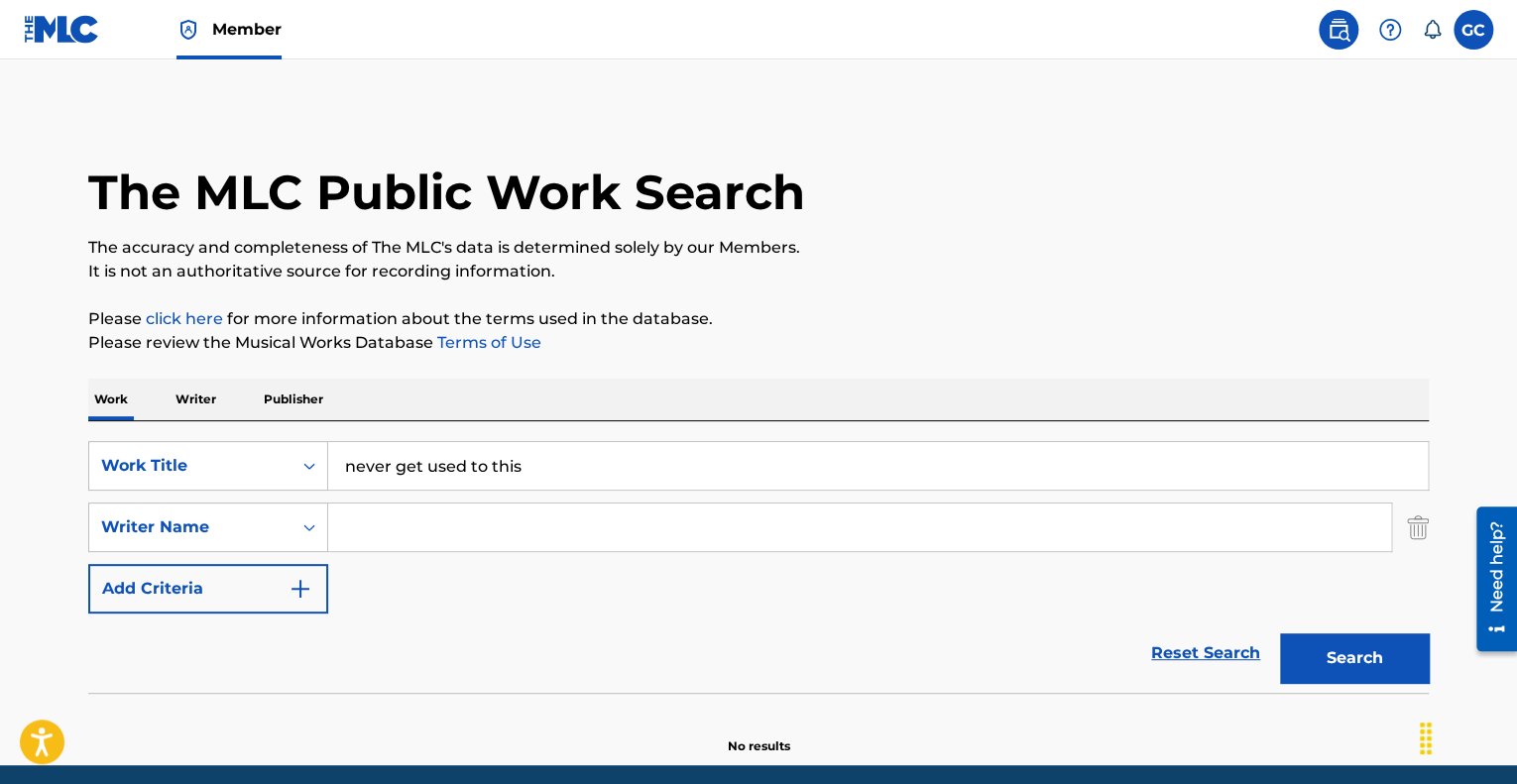 drag, startPoint x: 450, startPoint y: 546, endPoint x: 450, endPoint y: 530, distance: 16 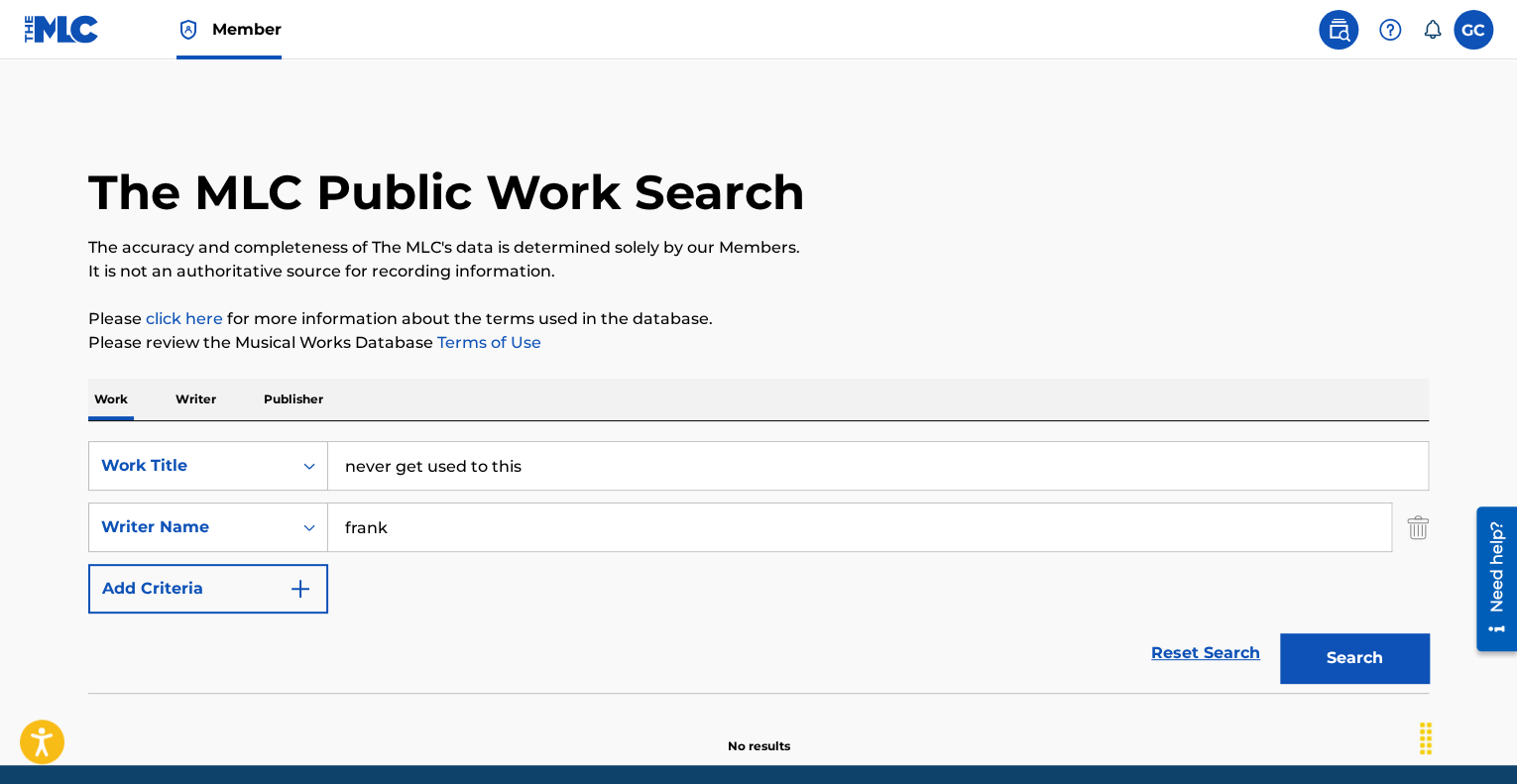type on "frank" 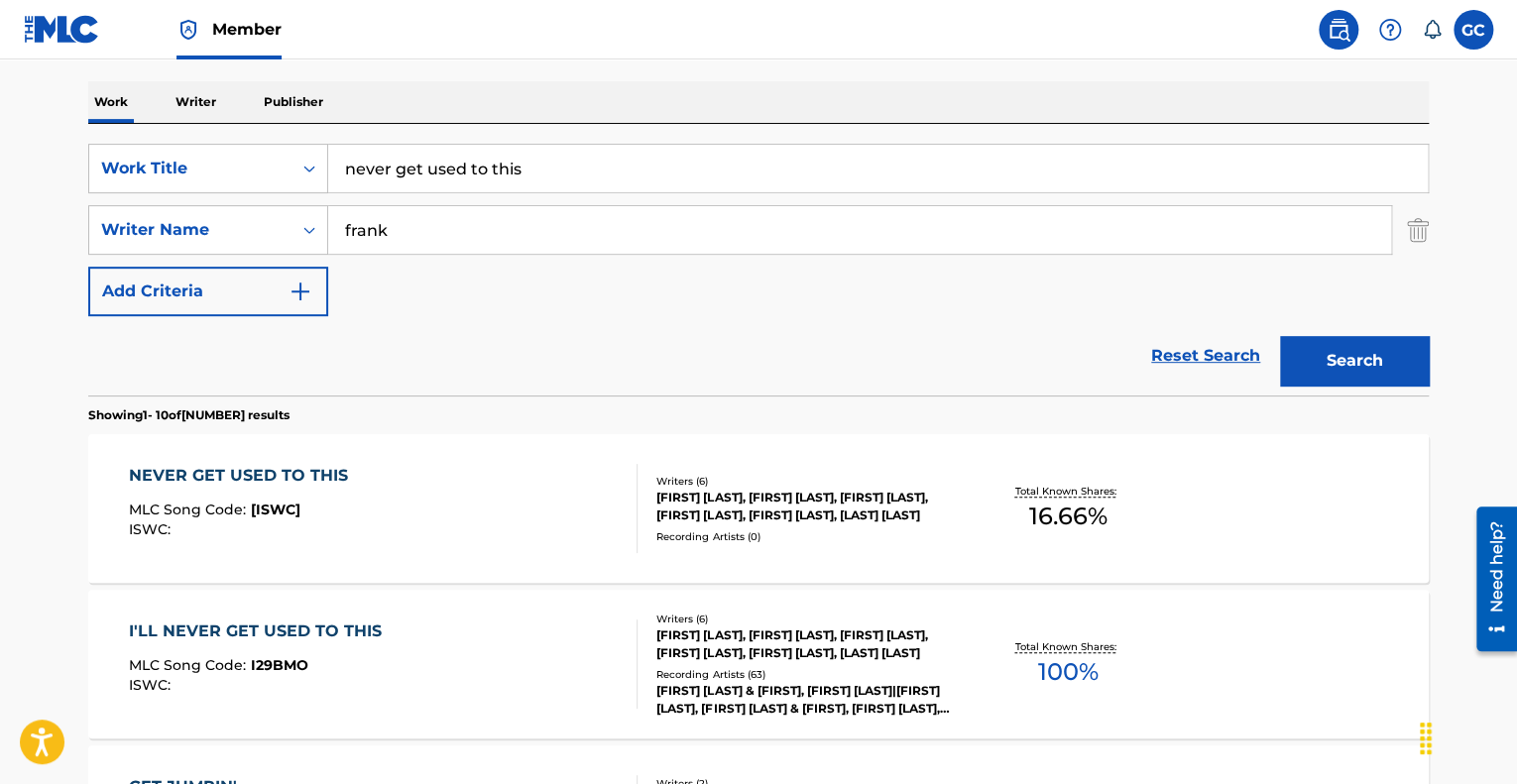 scroll, scrollTop: 396, scrollLeft: 0, axis: vertical 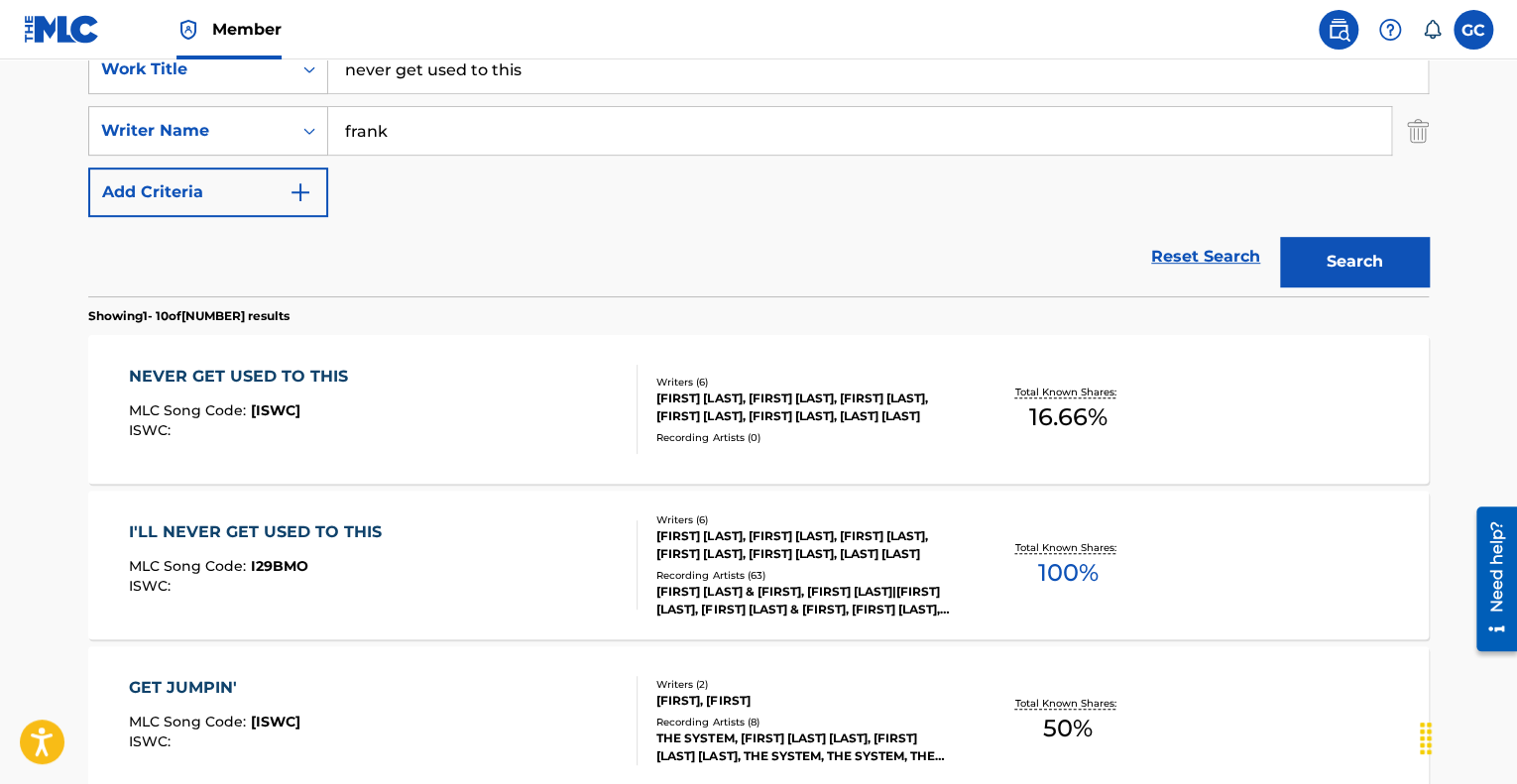 click on "NEVER GET USED TO THIS MLC Song Code : N69XWU ISWC :" at bounding box center (384, 409) 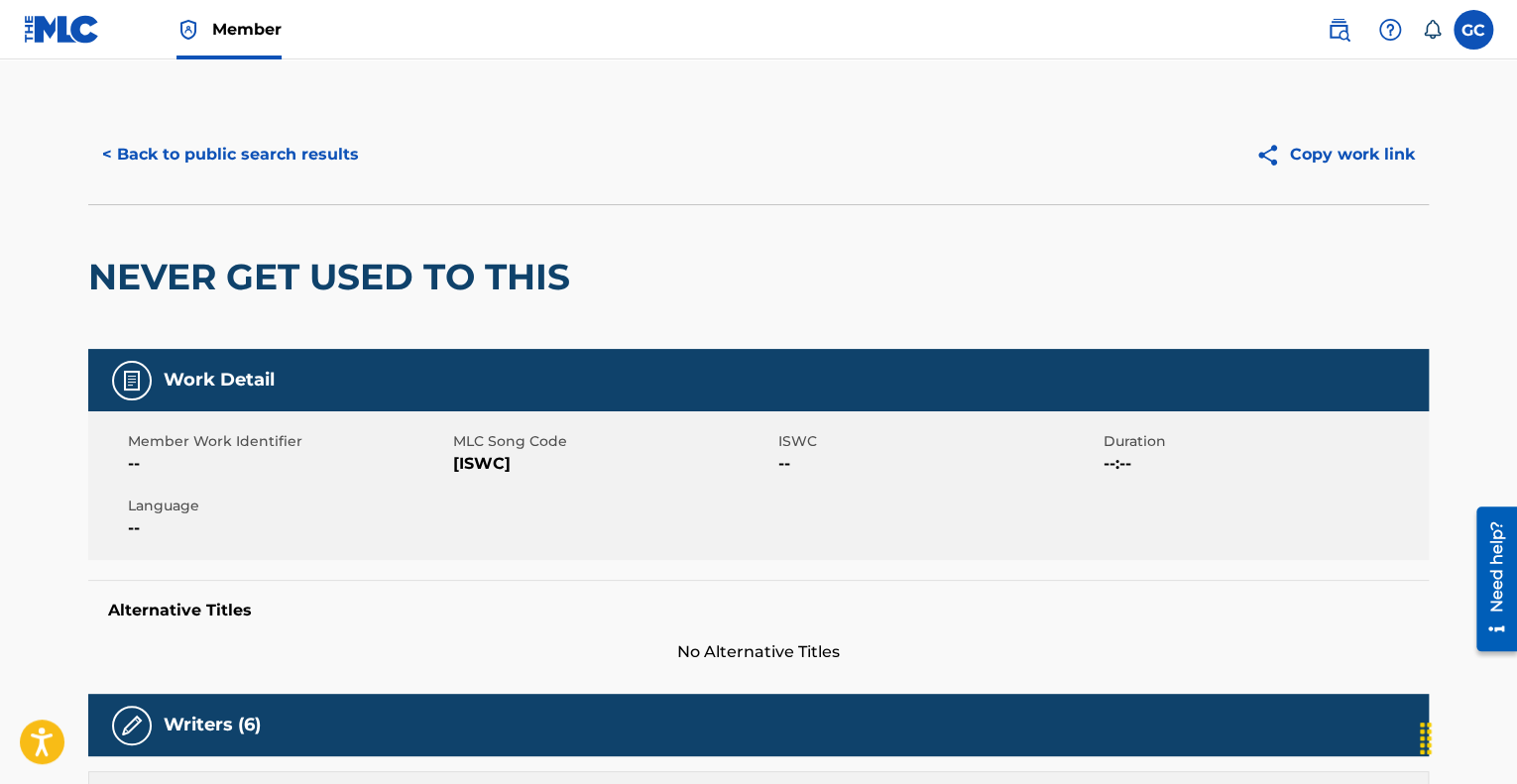 scroll, scrollTop: 0, scrollLeft: 0, axis: both 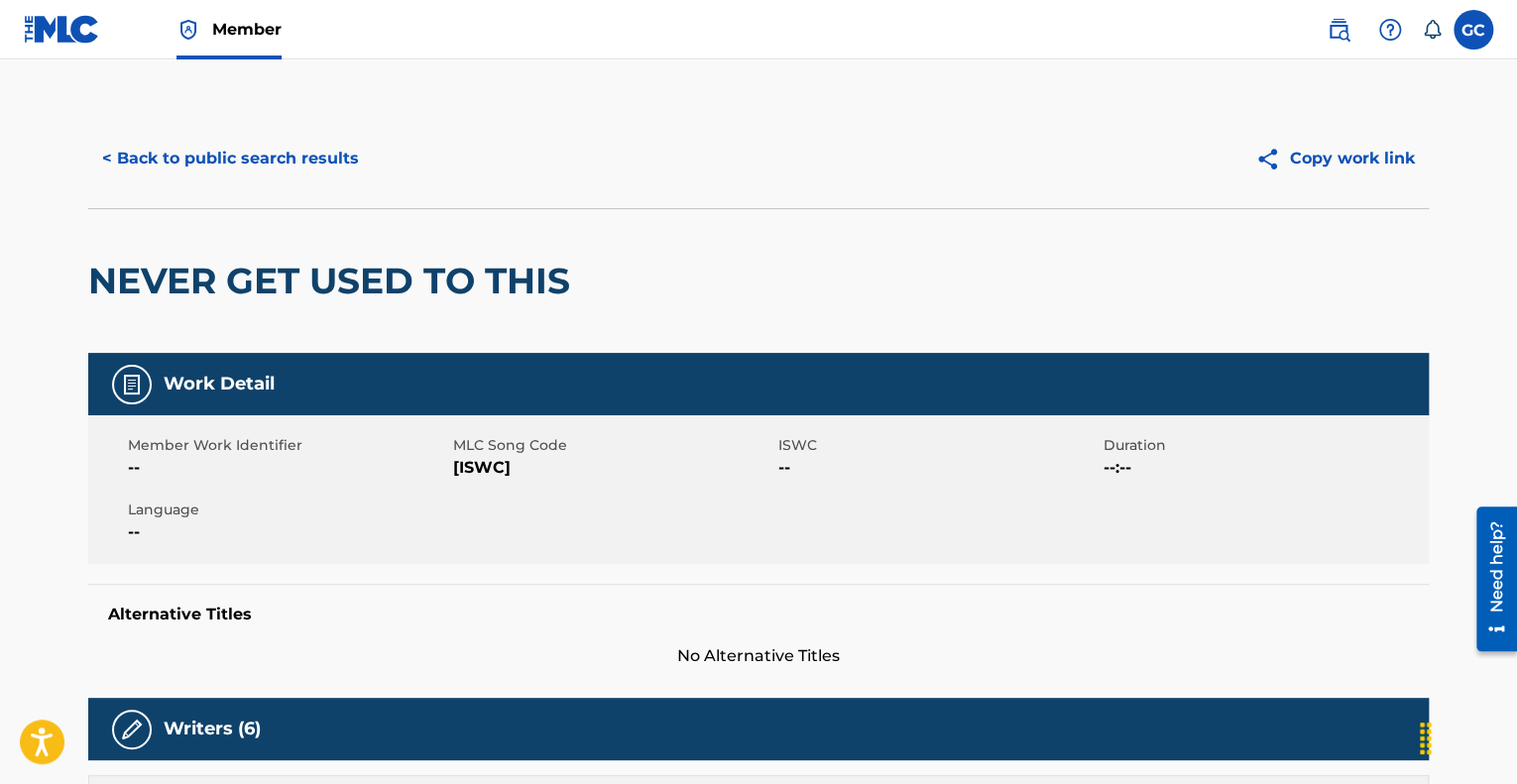 click on "< Back to public search results" at bounding box center (230, 159) 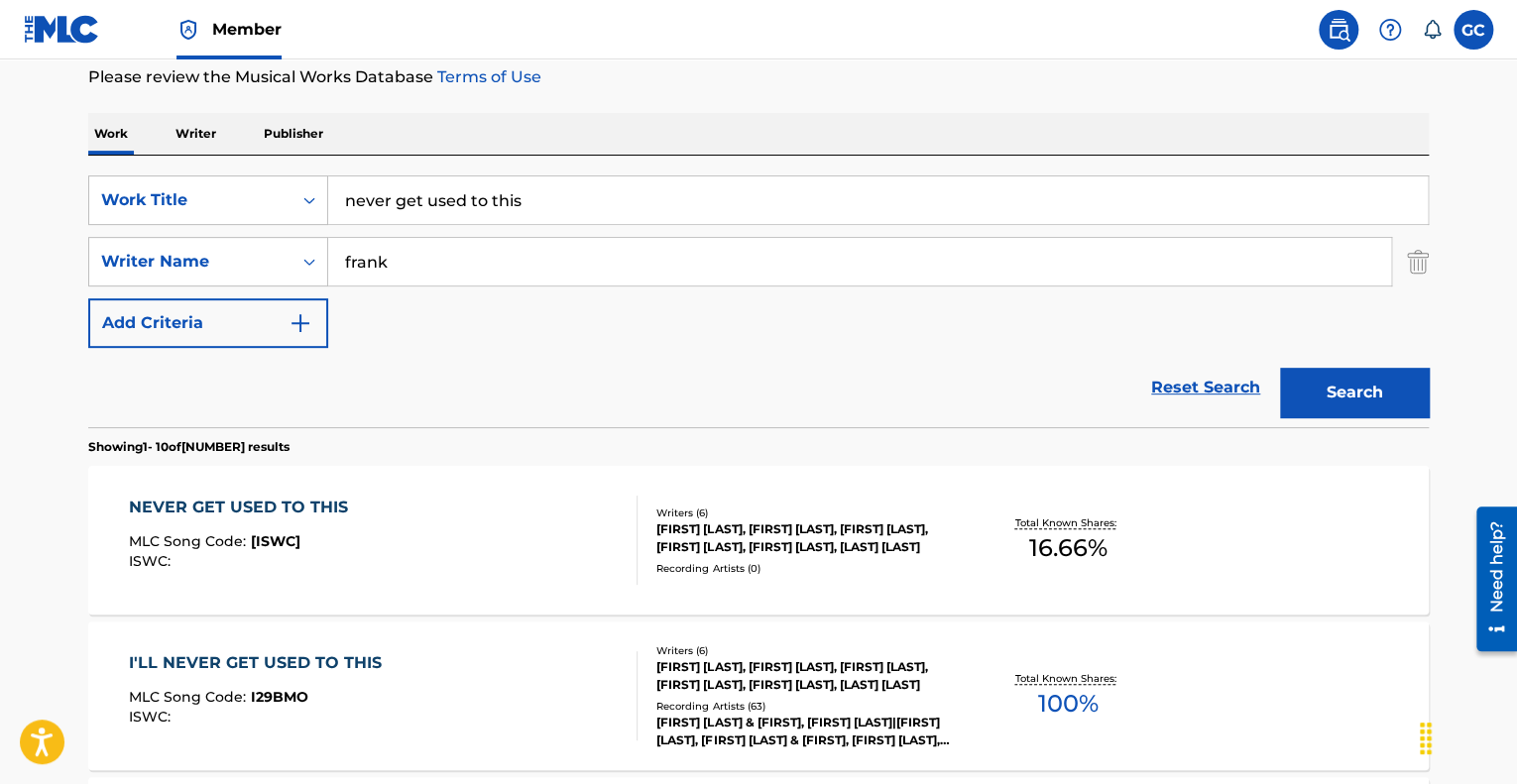 scroll, scrollTop: 0, scrollLeft: 0, axis: both 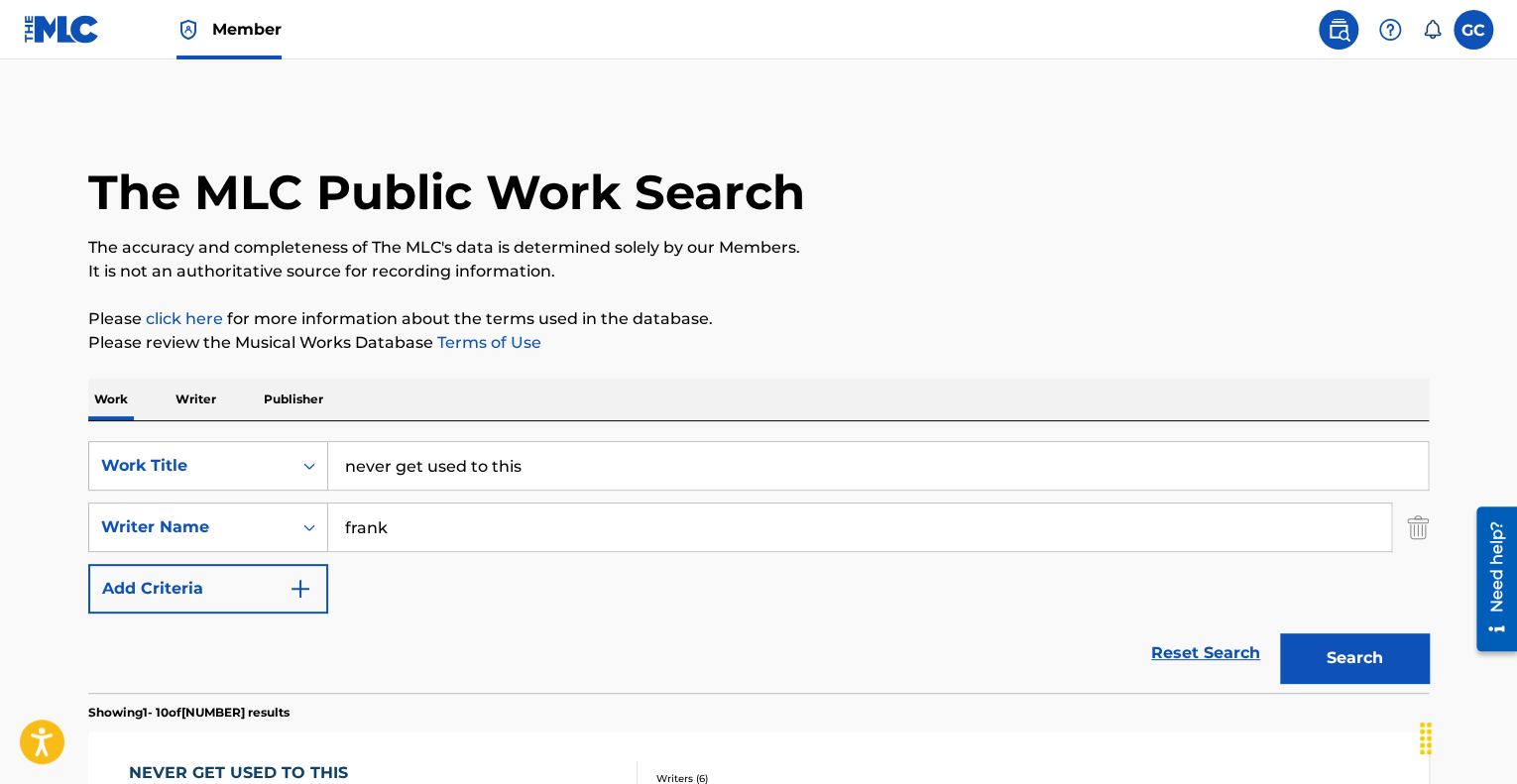 click on "never get used to this" at bounding box center (877, 466) 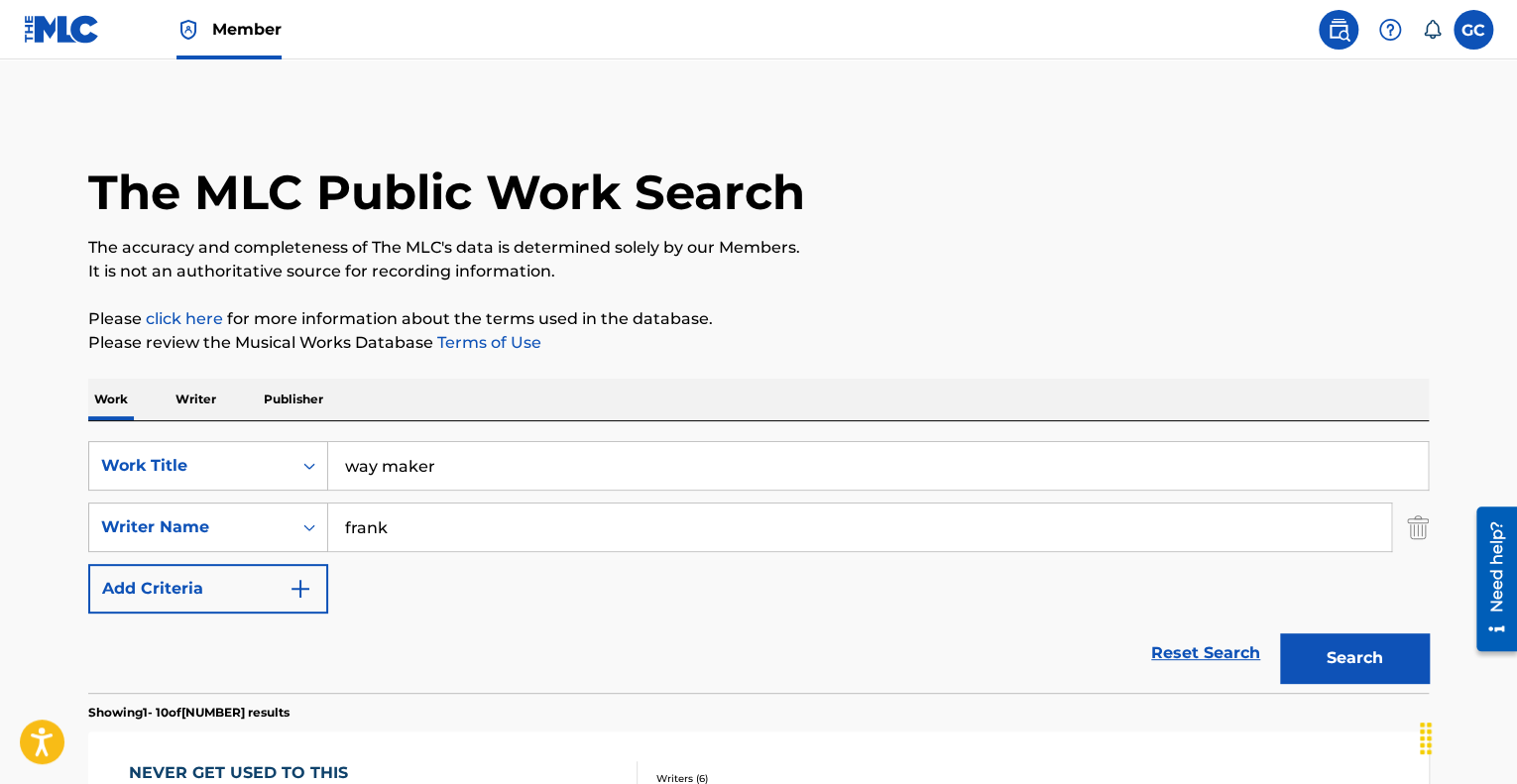 type on "way maker" 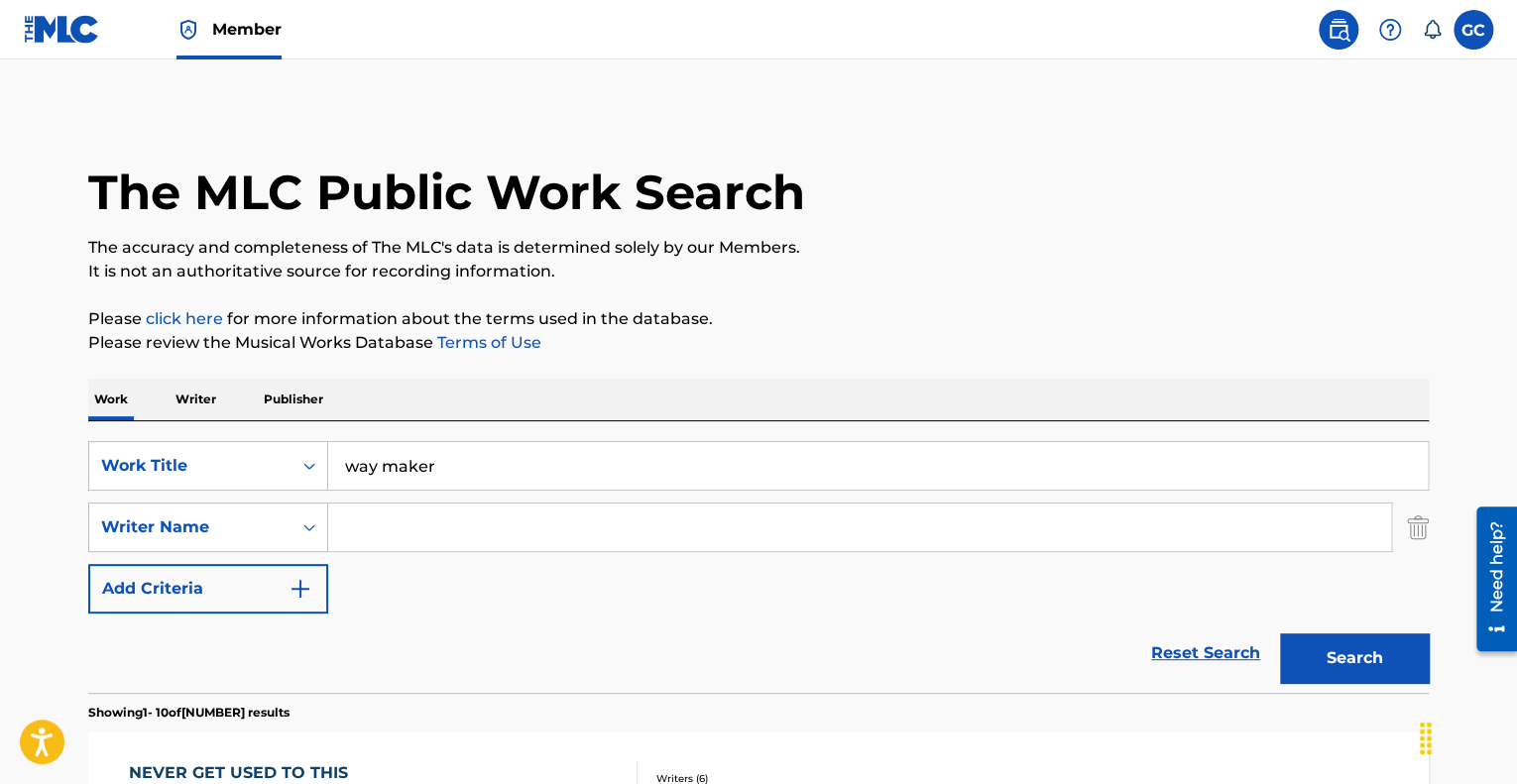 type 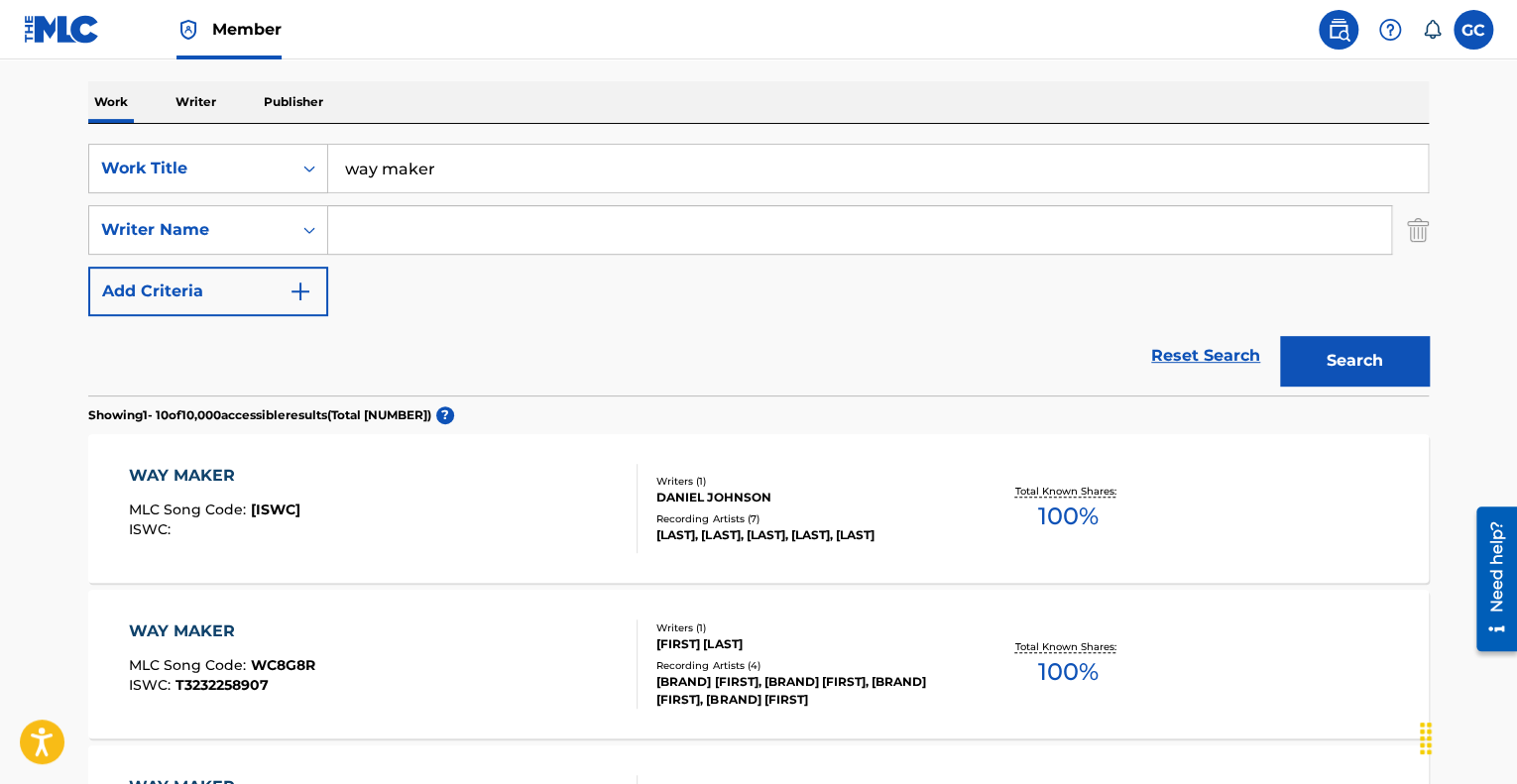 scroll, scrollTop: 1090, scrollLeft: 0, axis: vertical 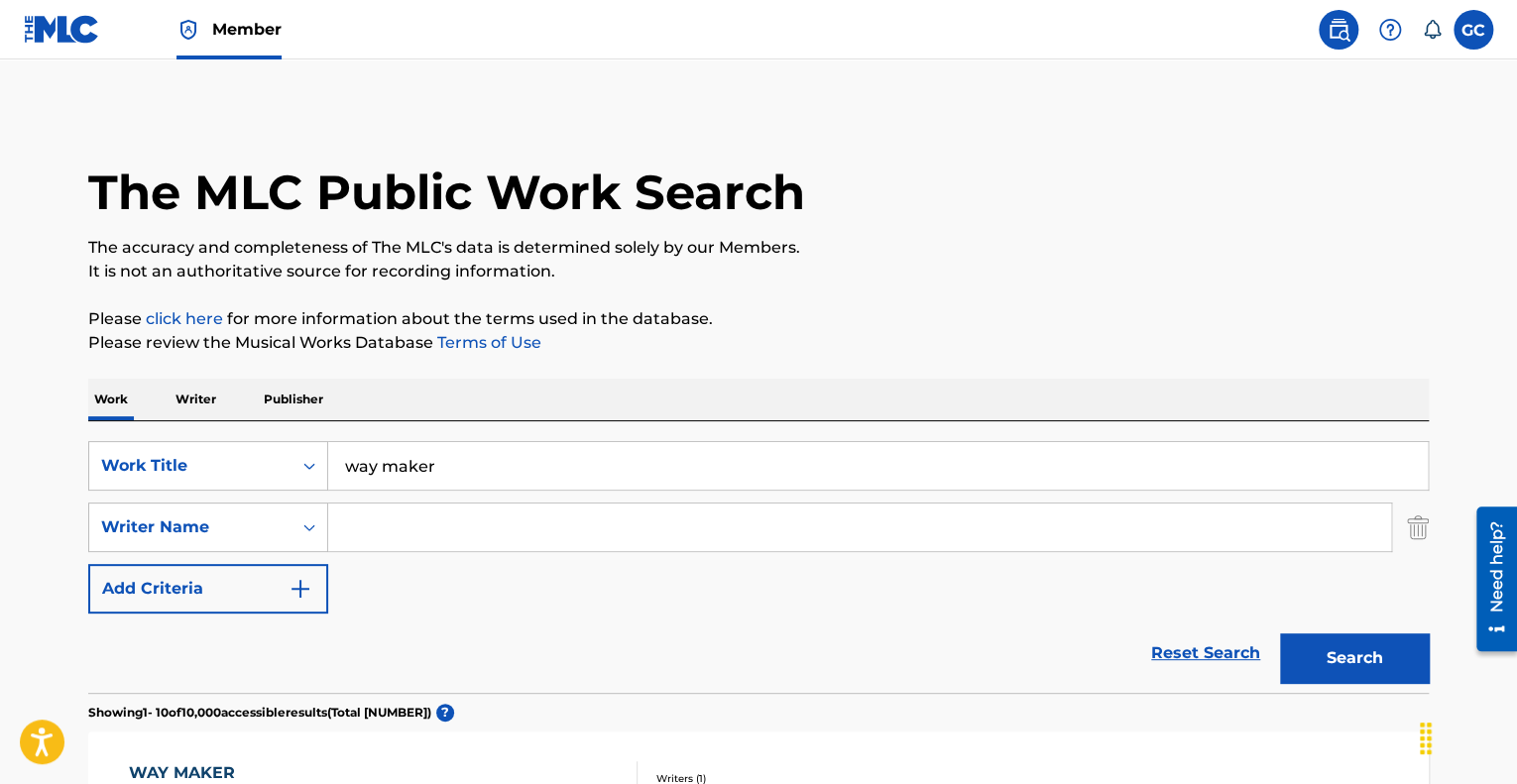 click on "way maker" at bounding box center [877, 466] 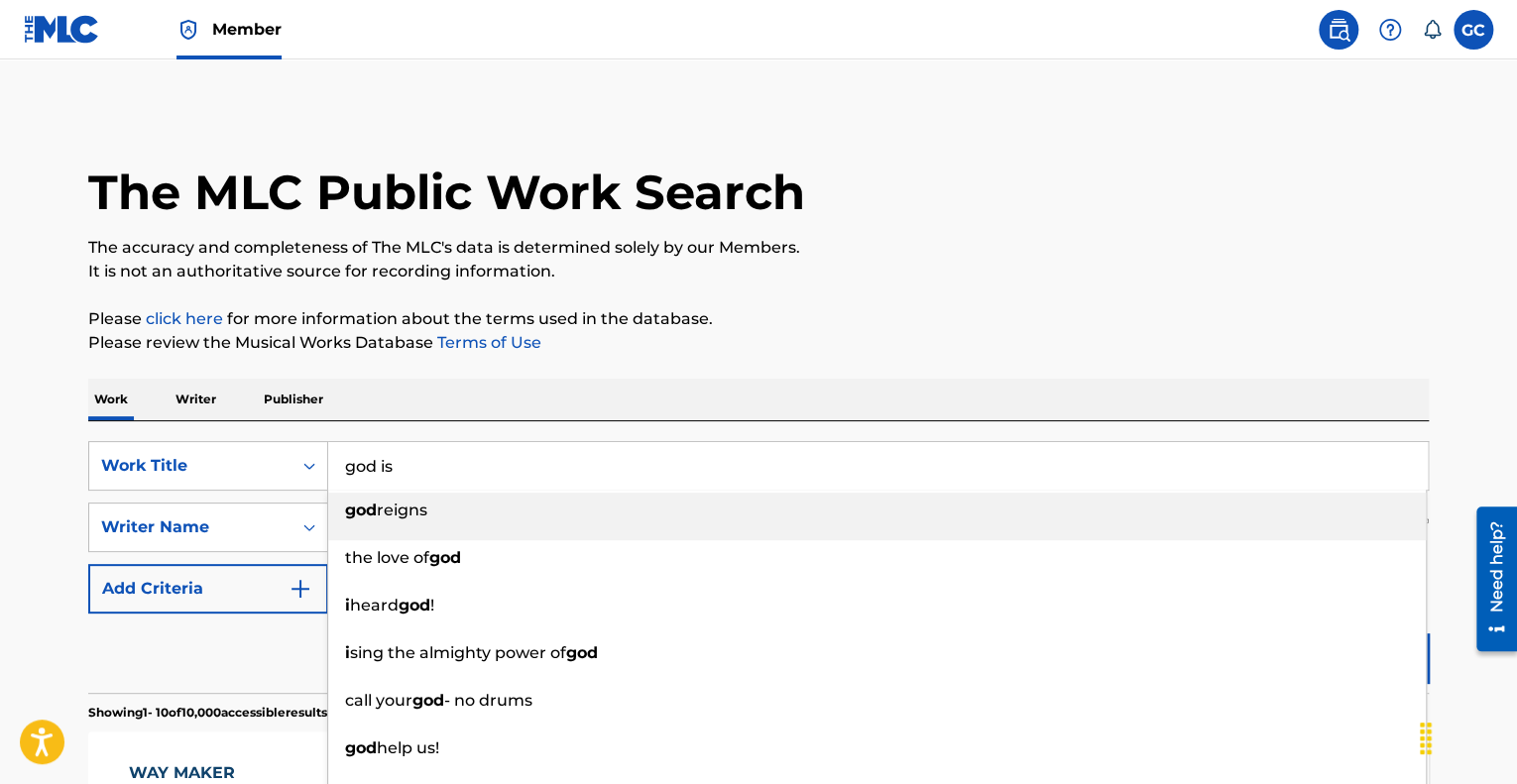type on "god is" 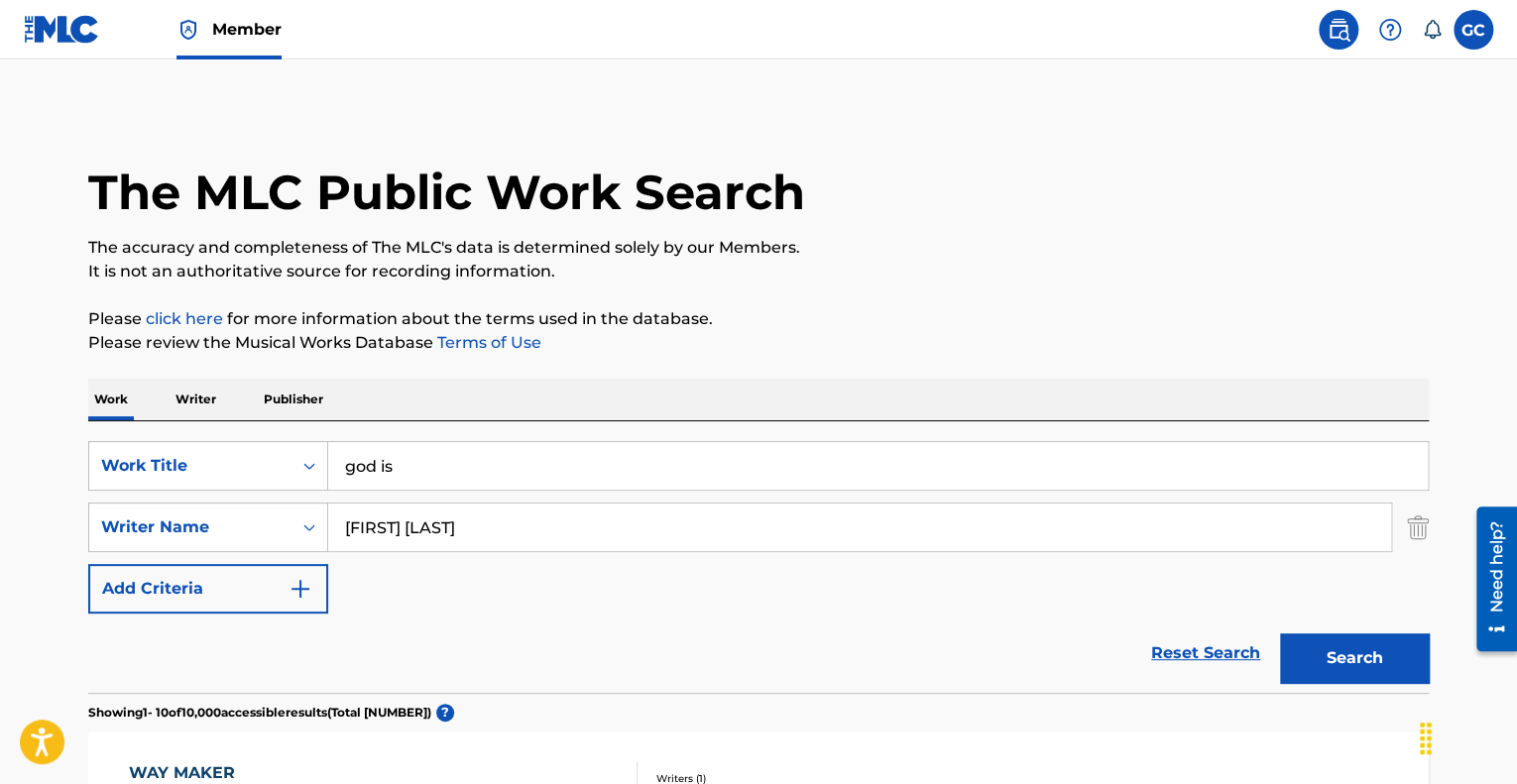 type on "[FIRST] [LAST]" 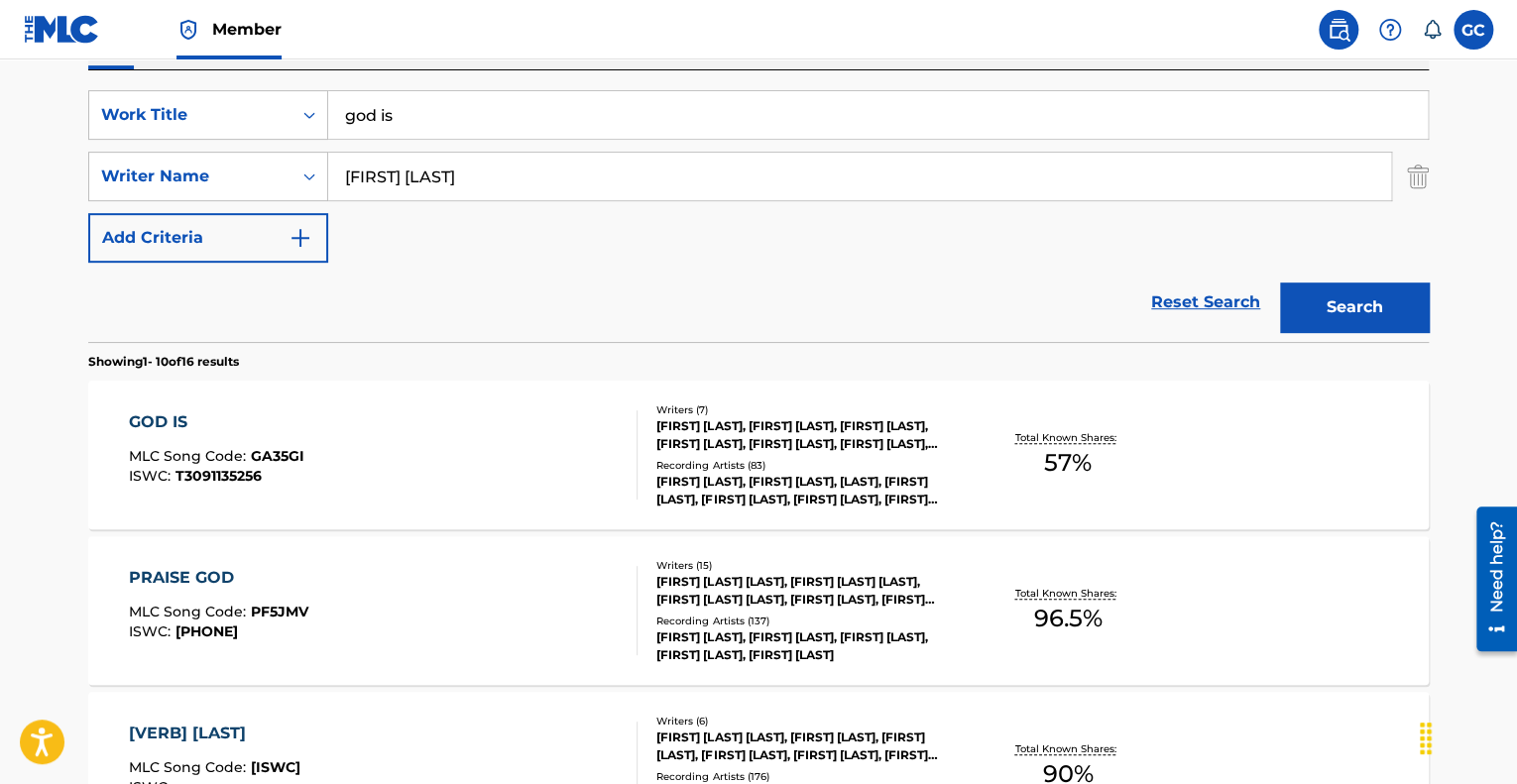 scroll, scrollTop: 396, scrollLeft: 0, axis: vertical 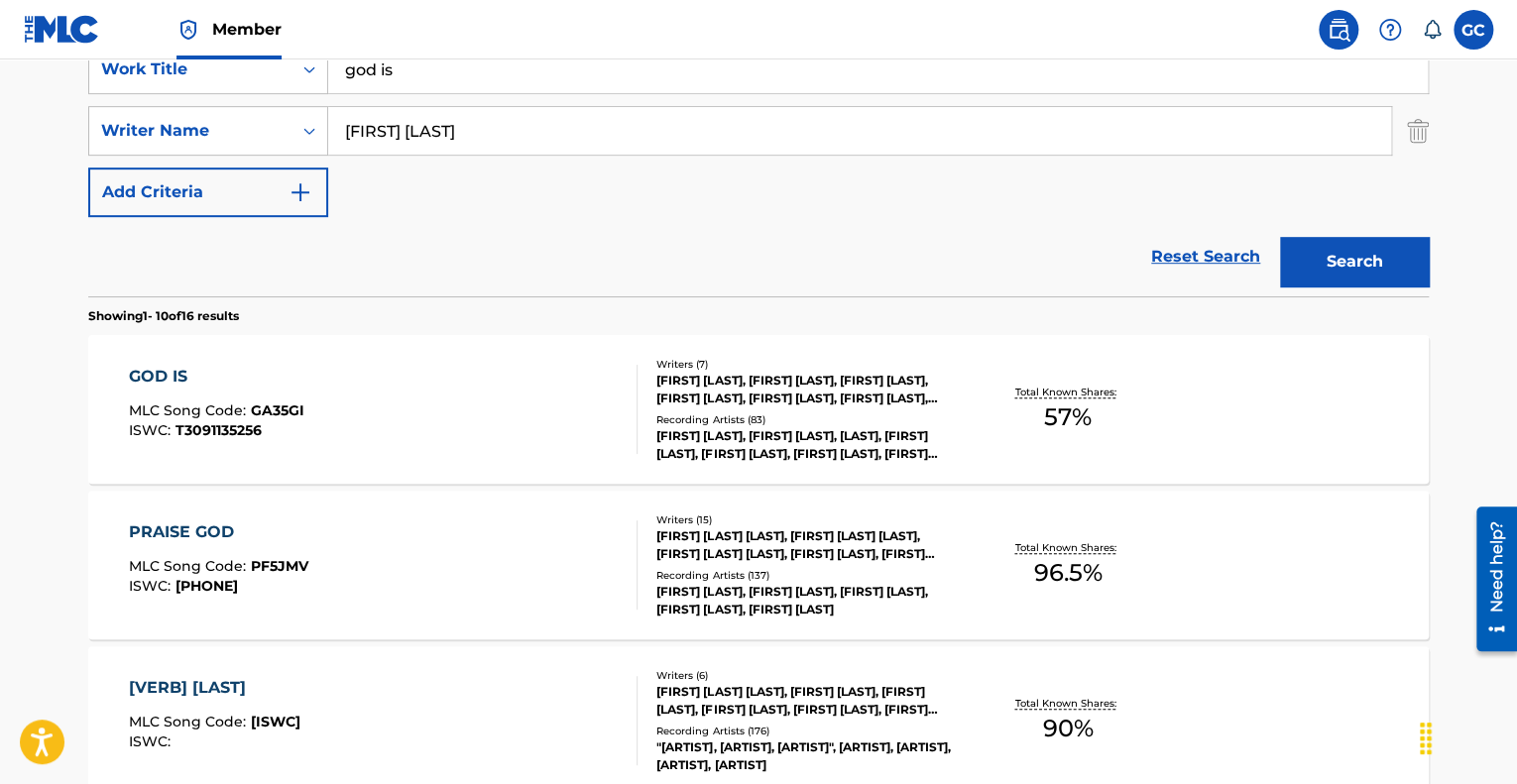click on "GOD IS MLC Song Code : GA35GI ISWC : T3091135256" at bounding box center (384, 409) 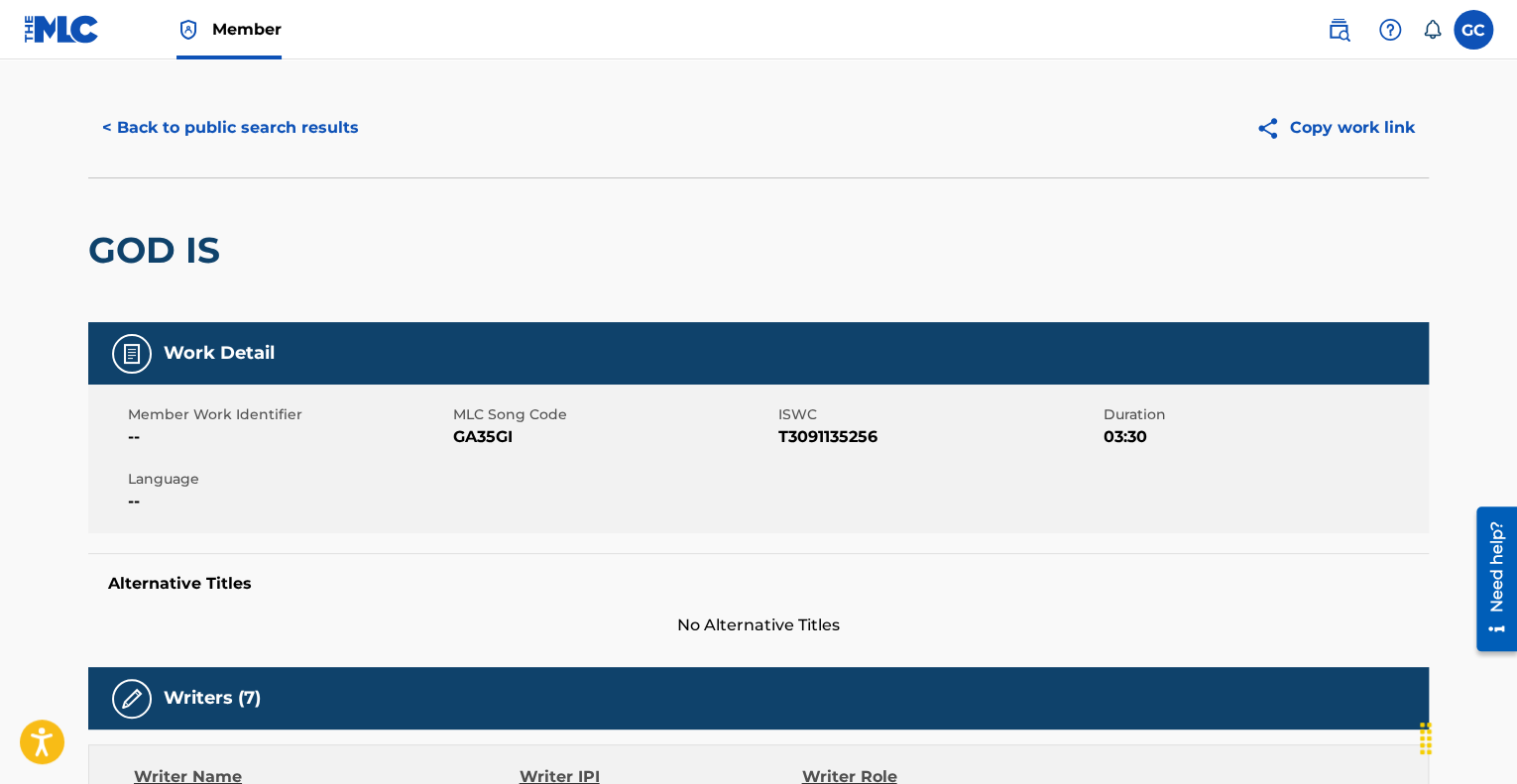 scroll, scrollTop: 0, scrollLeft: 0, axis: both 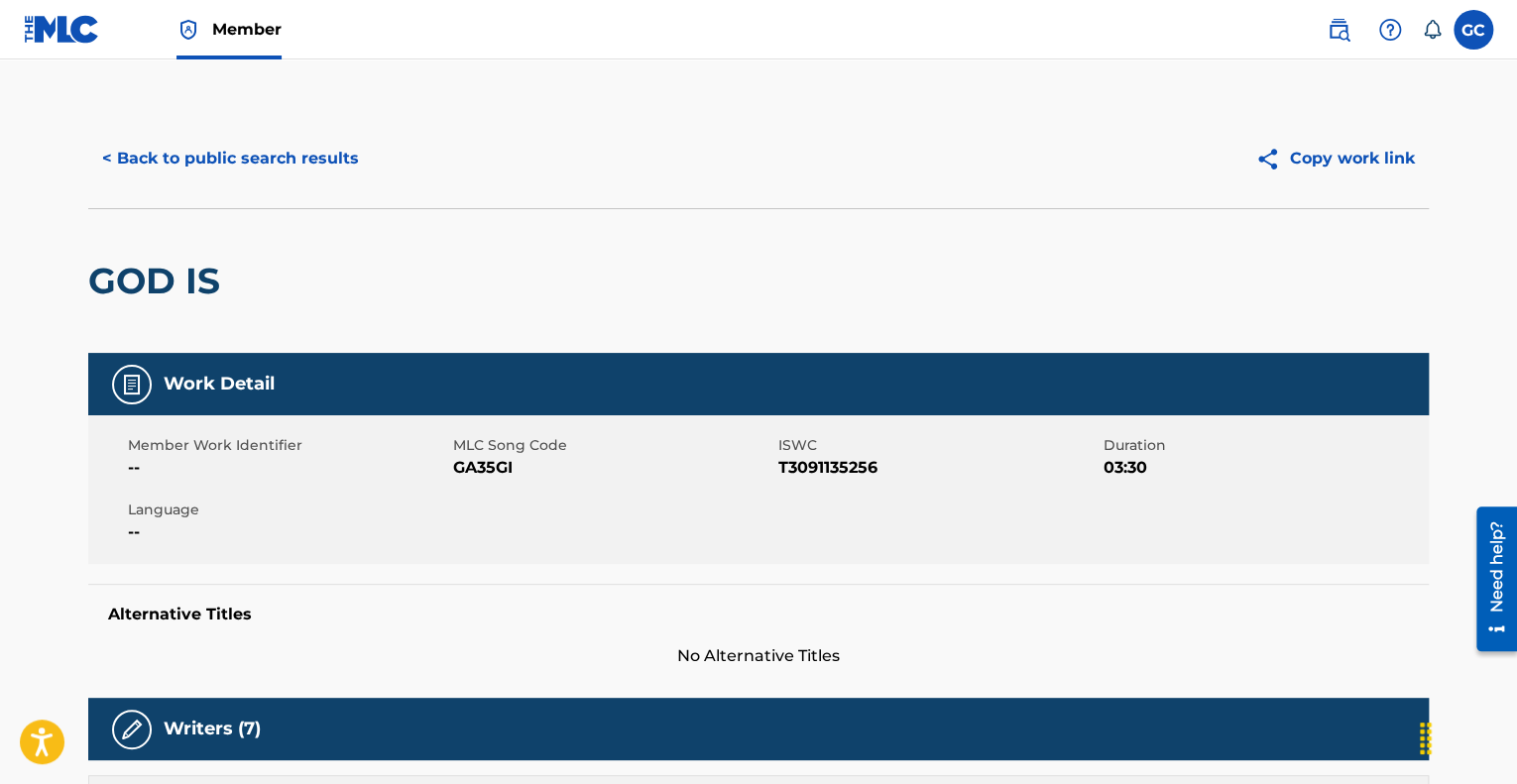 click on "< Back to public search results" at bounding box center (230, 159) 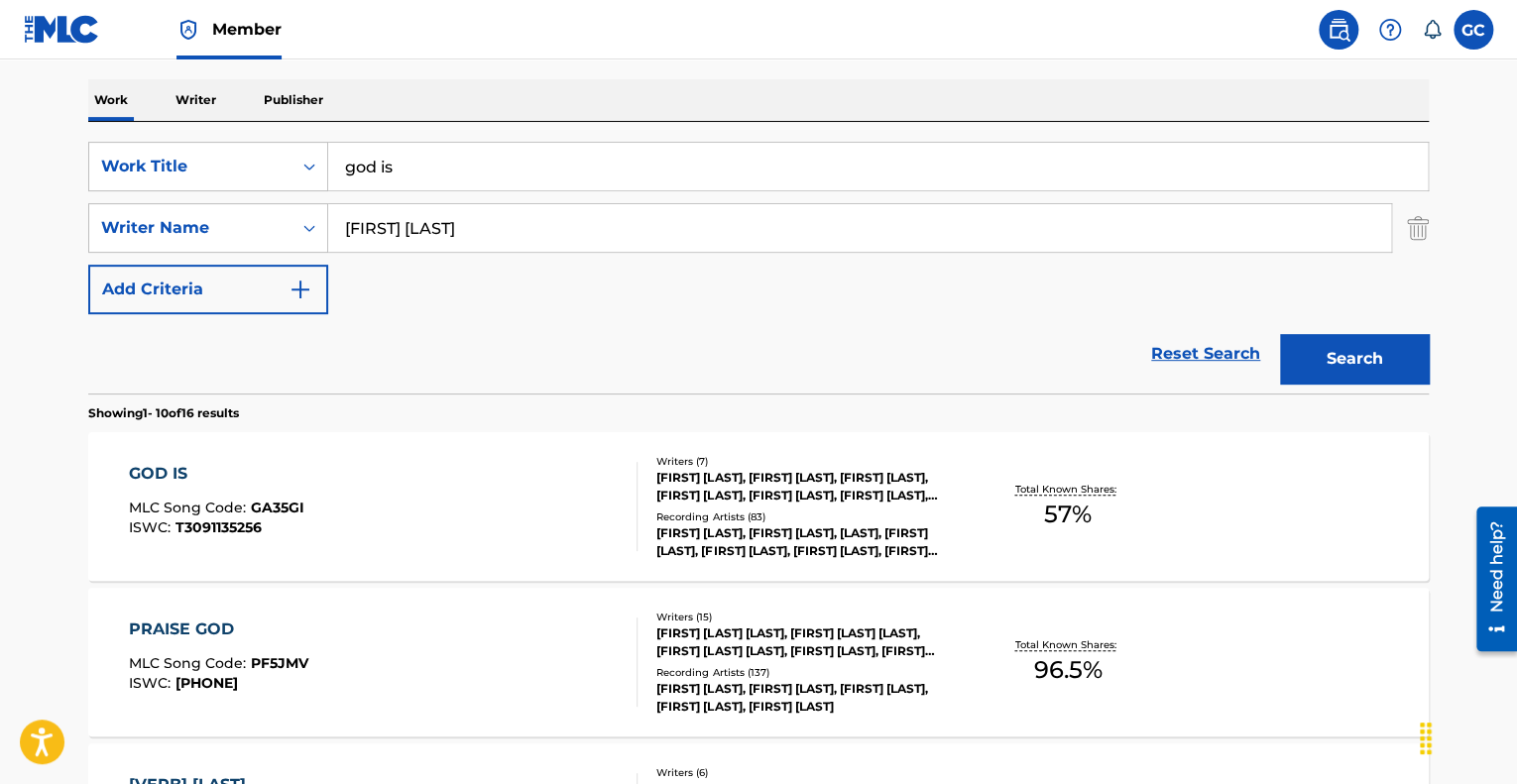scroll, scrollTop: 198, scrollLeft: 0, axis: vertical 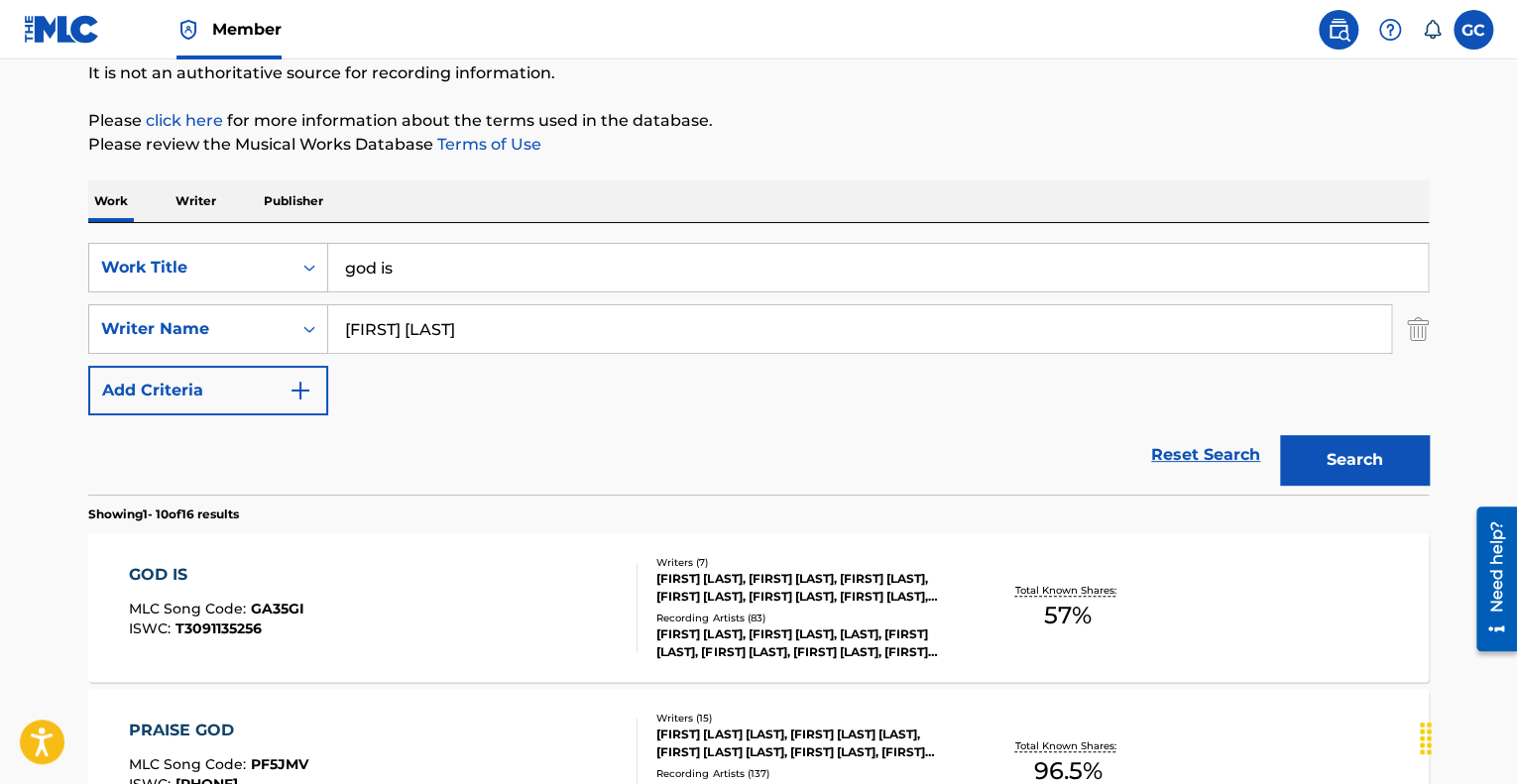 click on "god is" at bounding box center [877, 268] 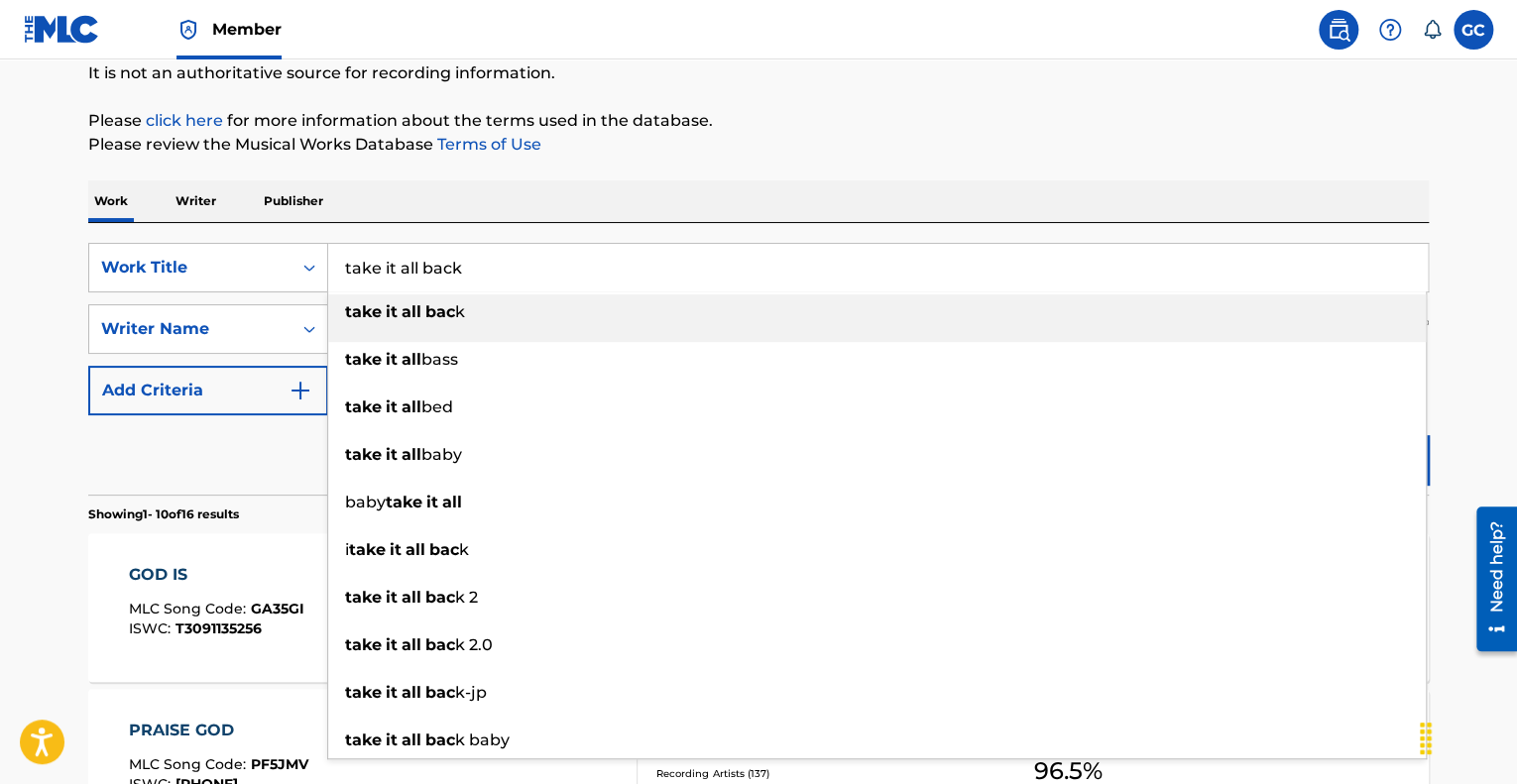 type on "take it all back" 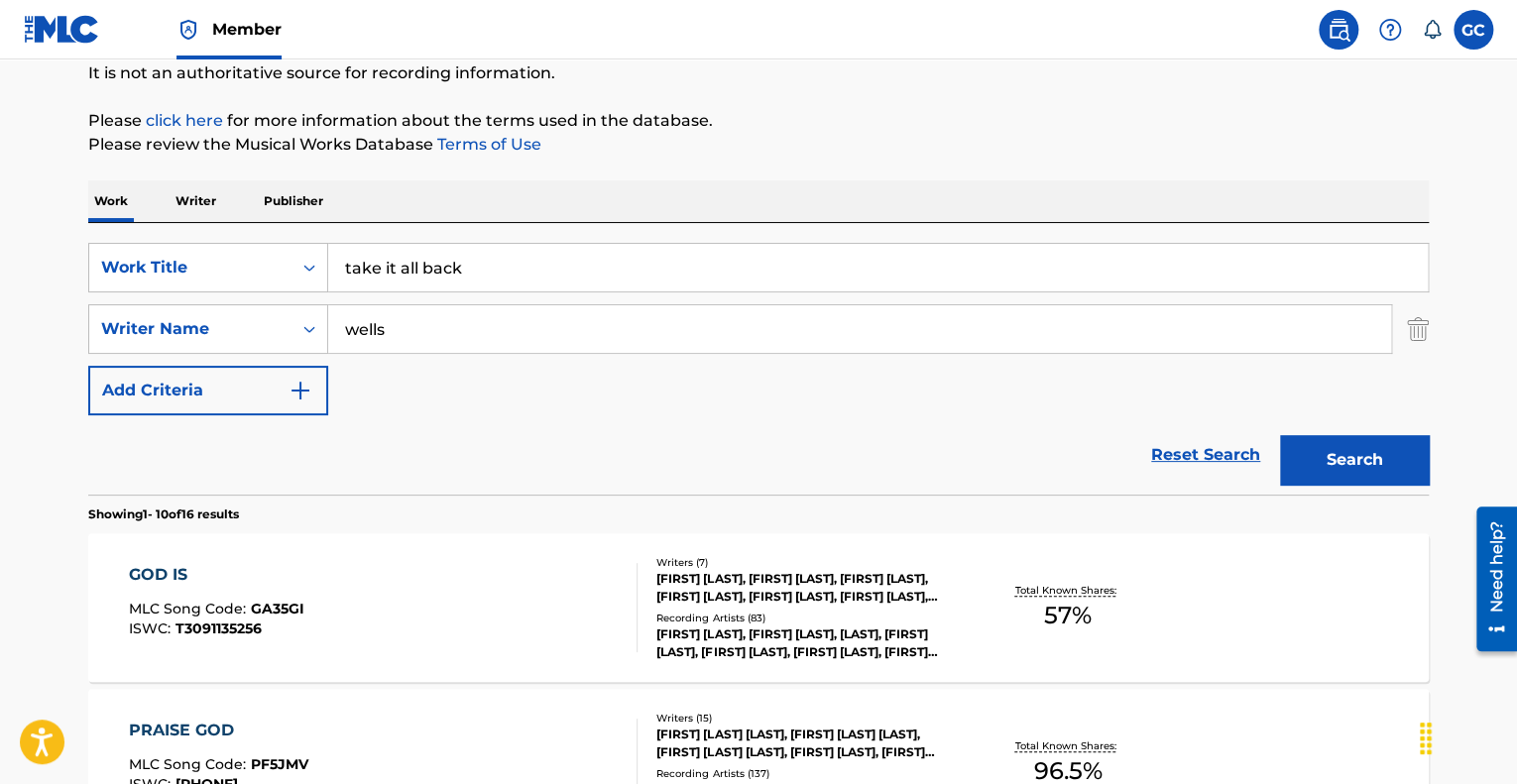 type on "wells" 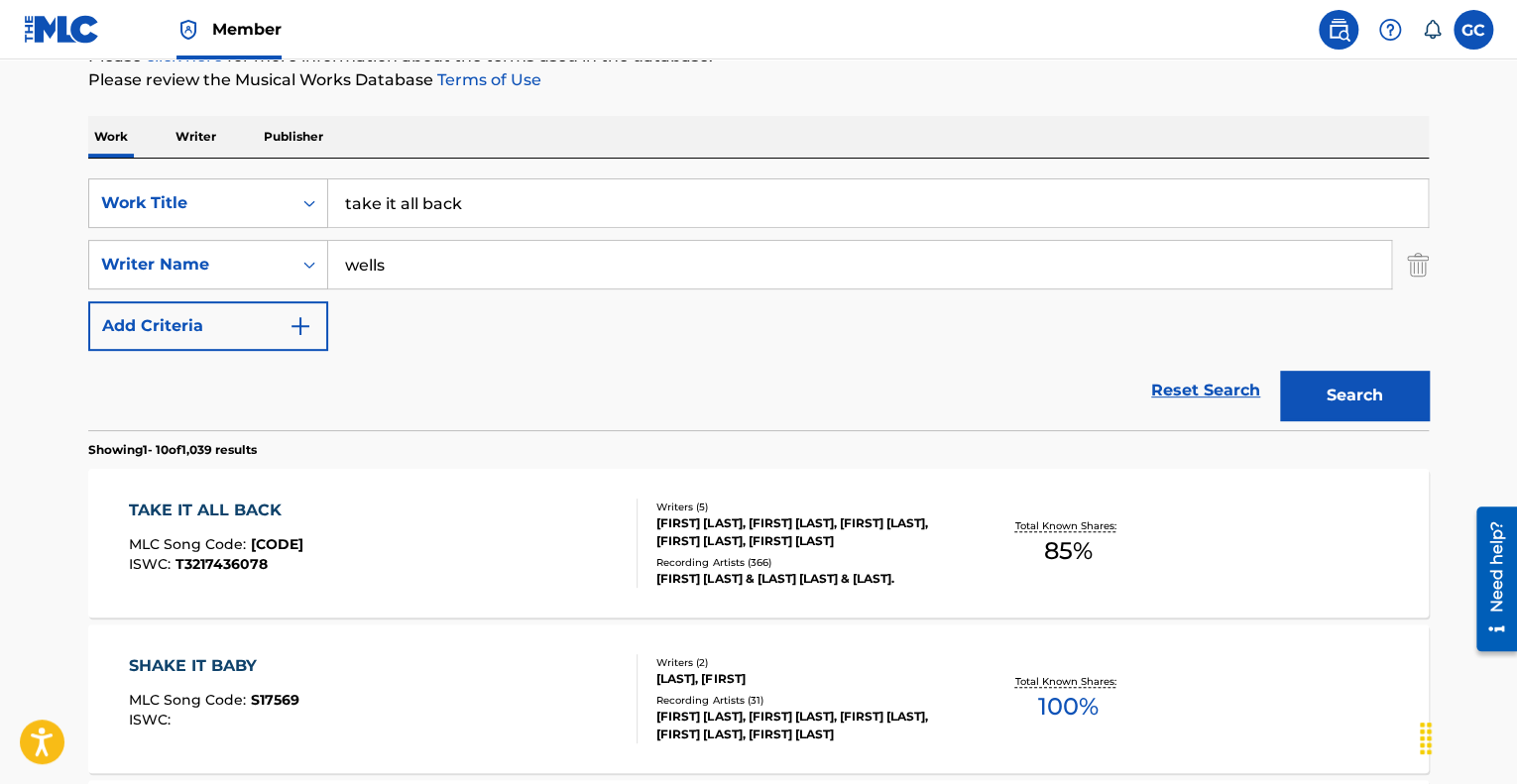 scroll, scrollTop: 297, scrollLeft: 0, axis: vertical 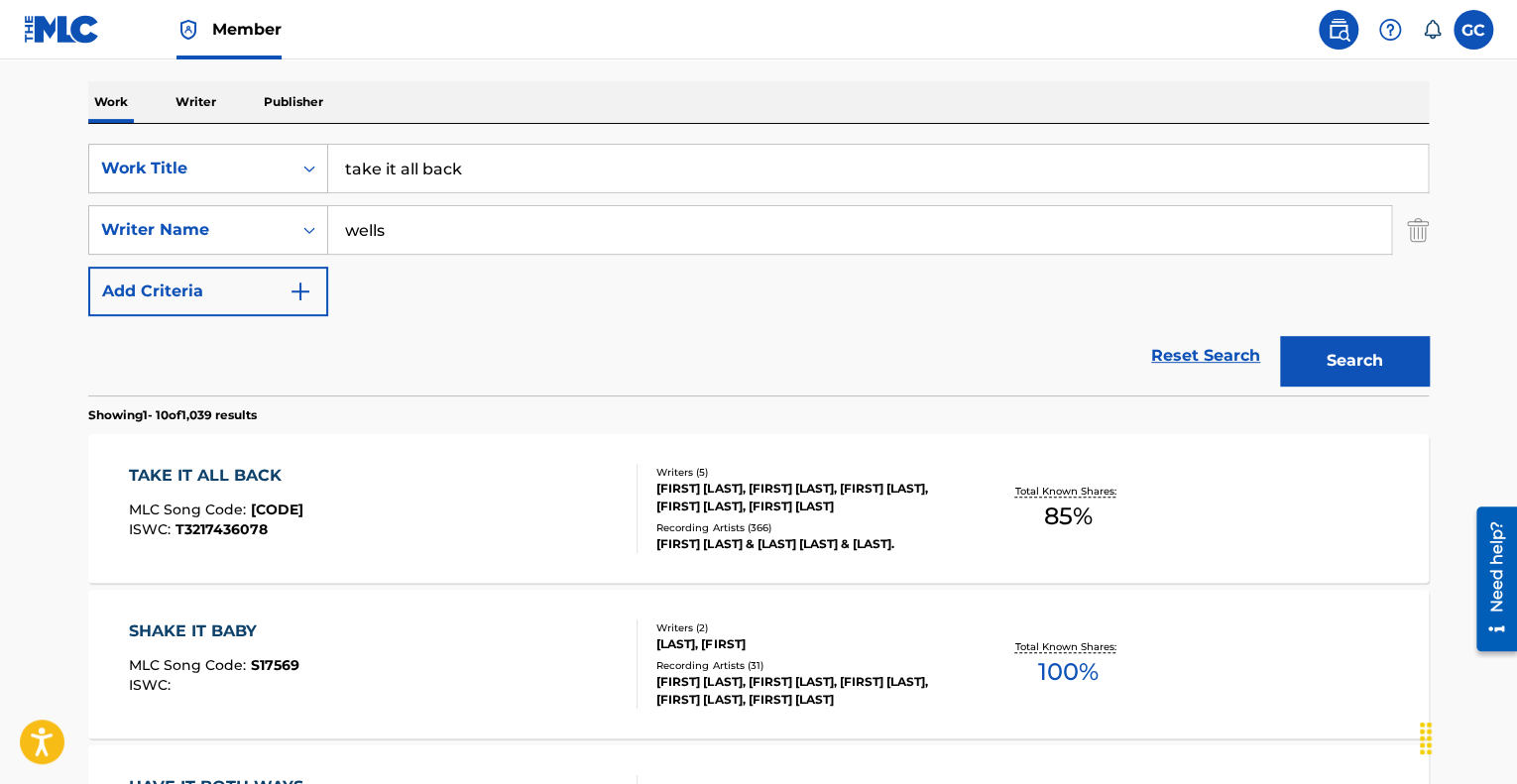 click on "TAKE IT ALL BACK MLC Song Code : [CODE] ISWC : [PHONE]" at bounding box center [384, 508] 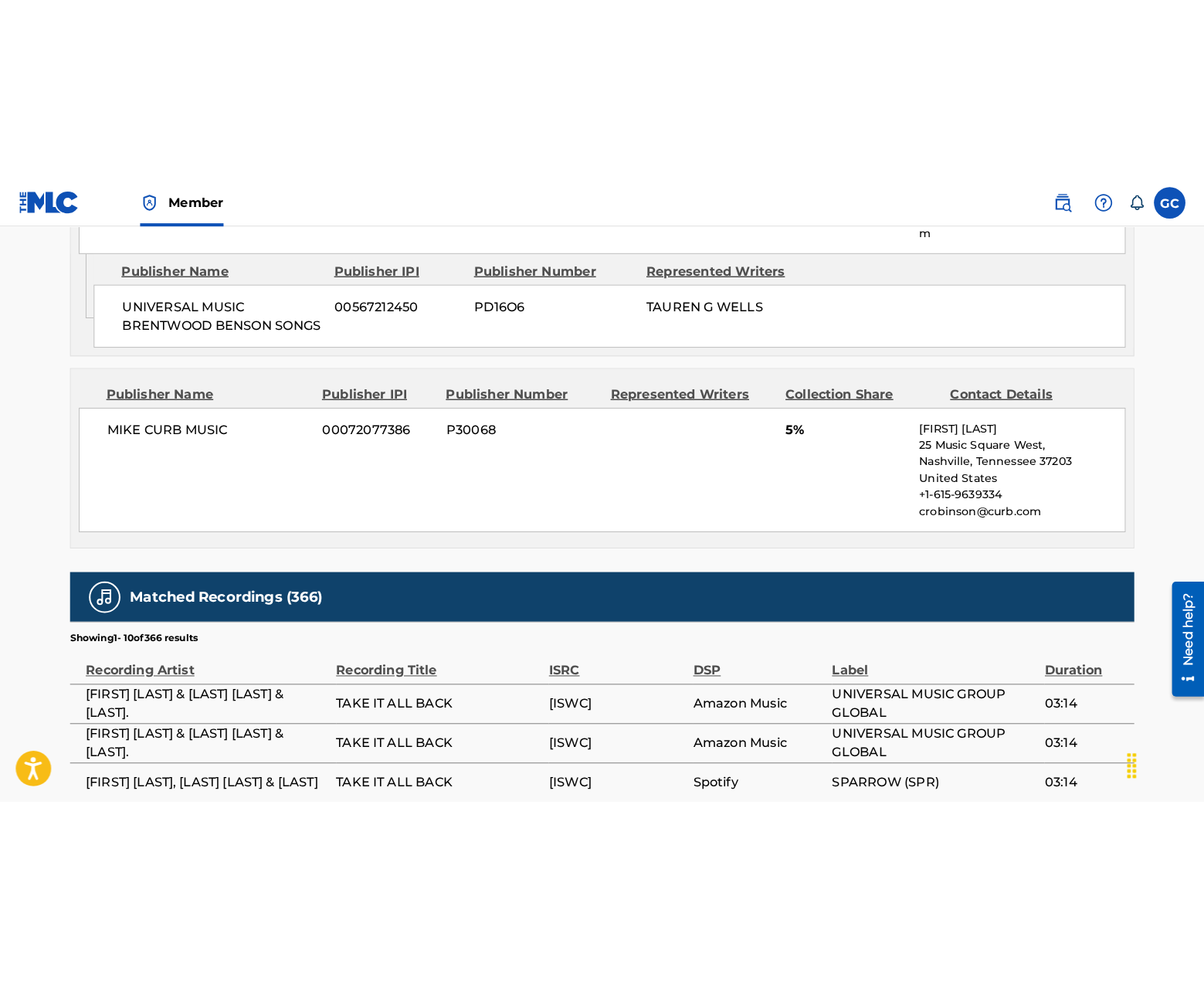 scroll, scrollTop: 2626, scrollLeft: 0, axis: vertical 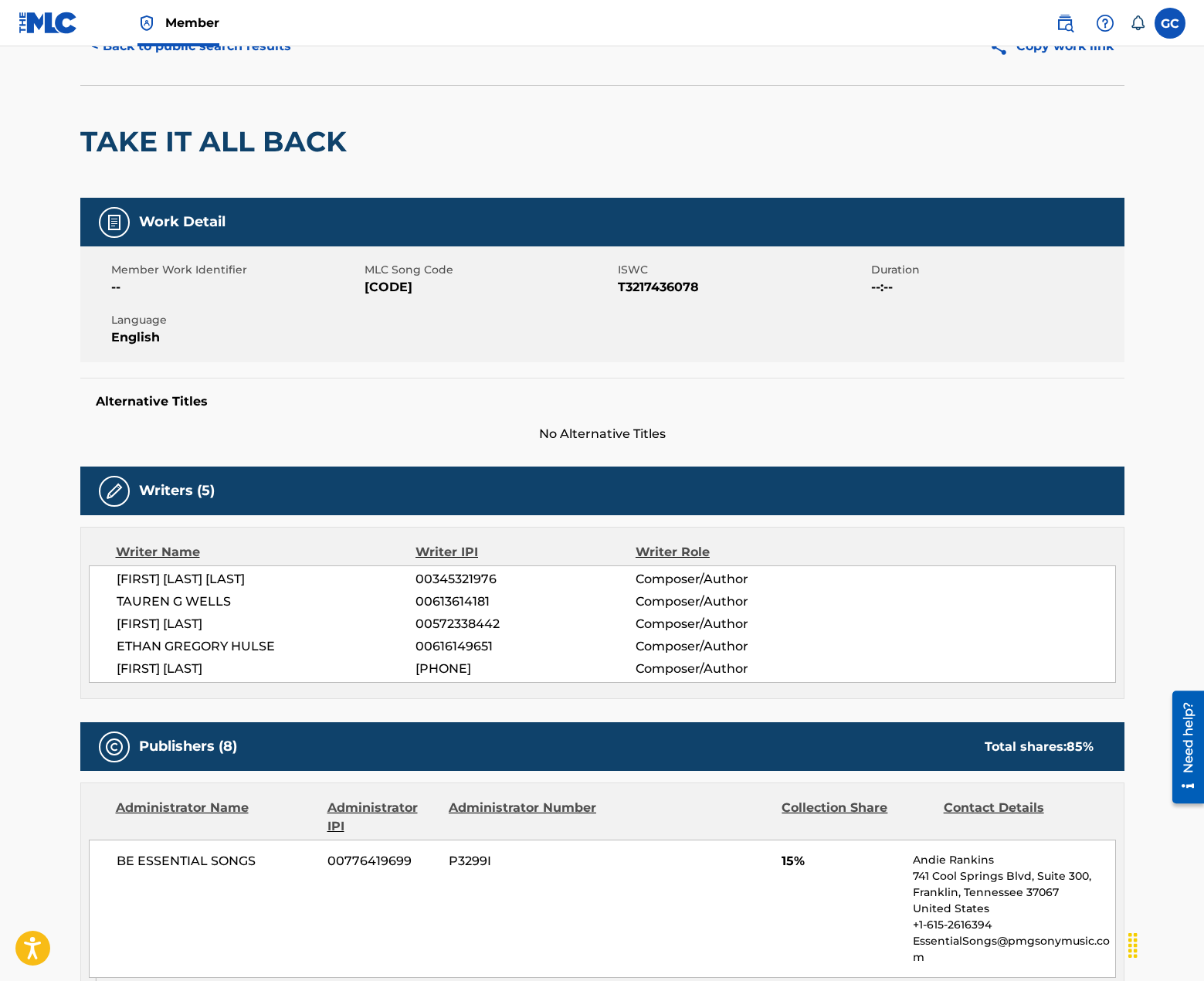 click on "< Back to public search results" at bounding box center (191, 46) 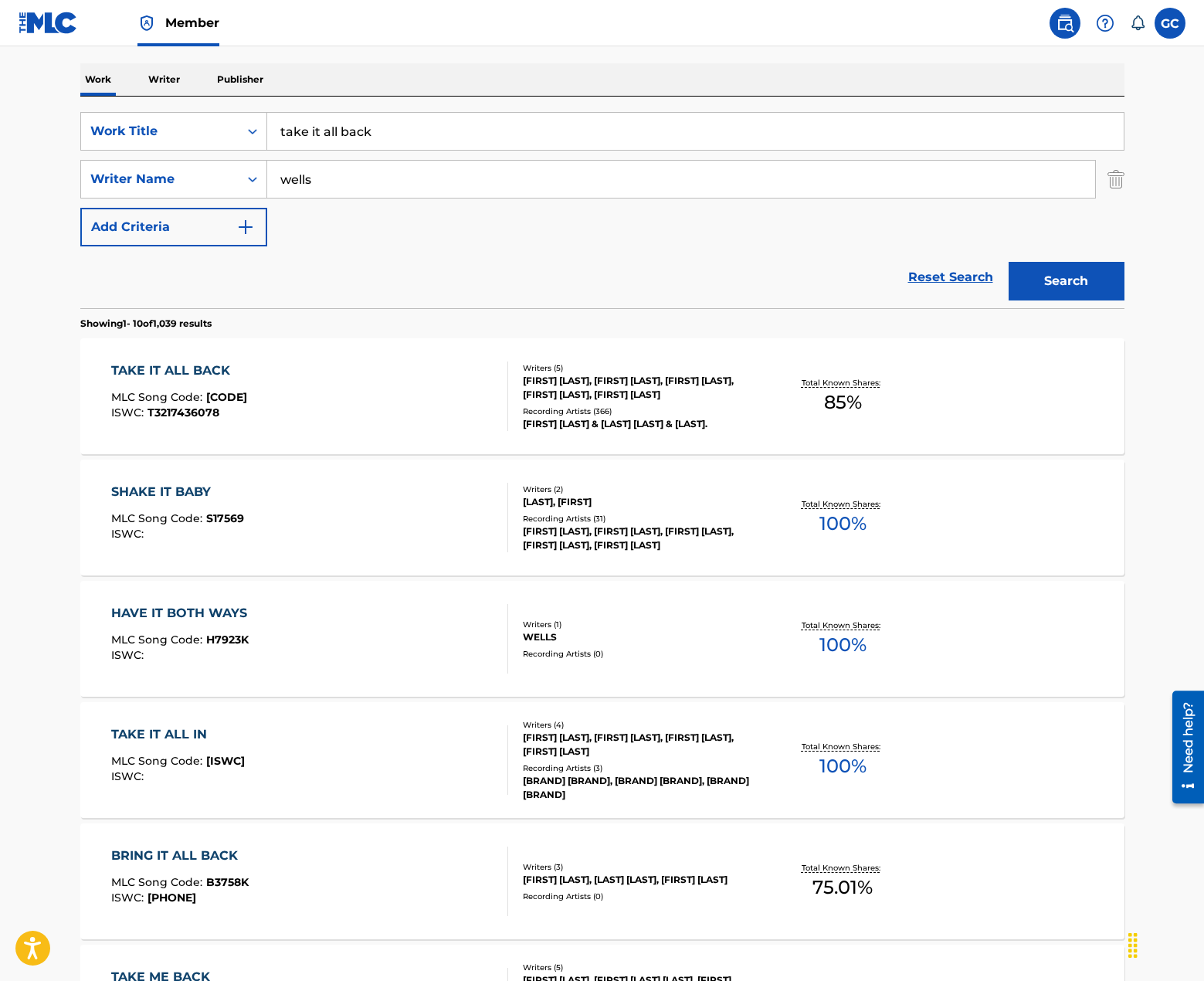 click on "take it all back" at bounding box center (695, 131) 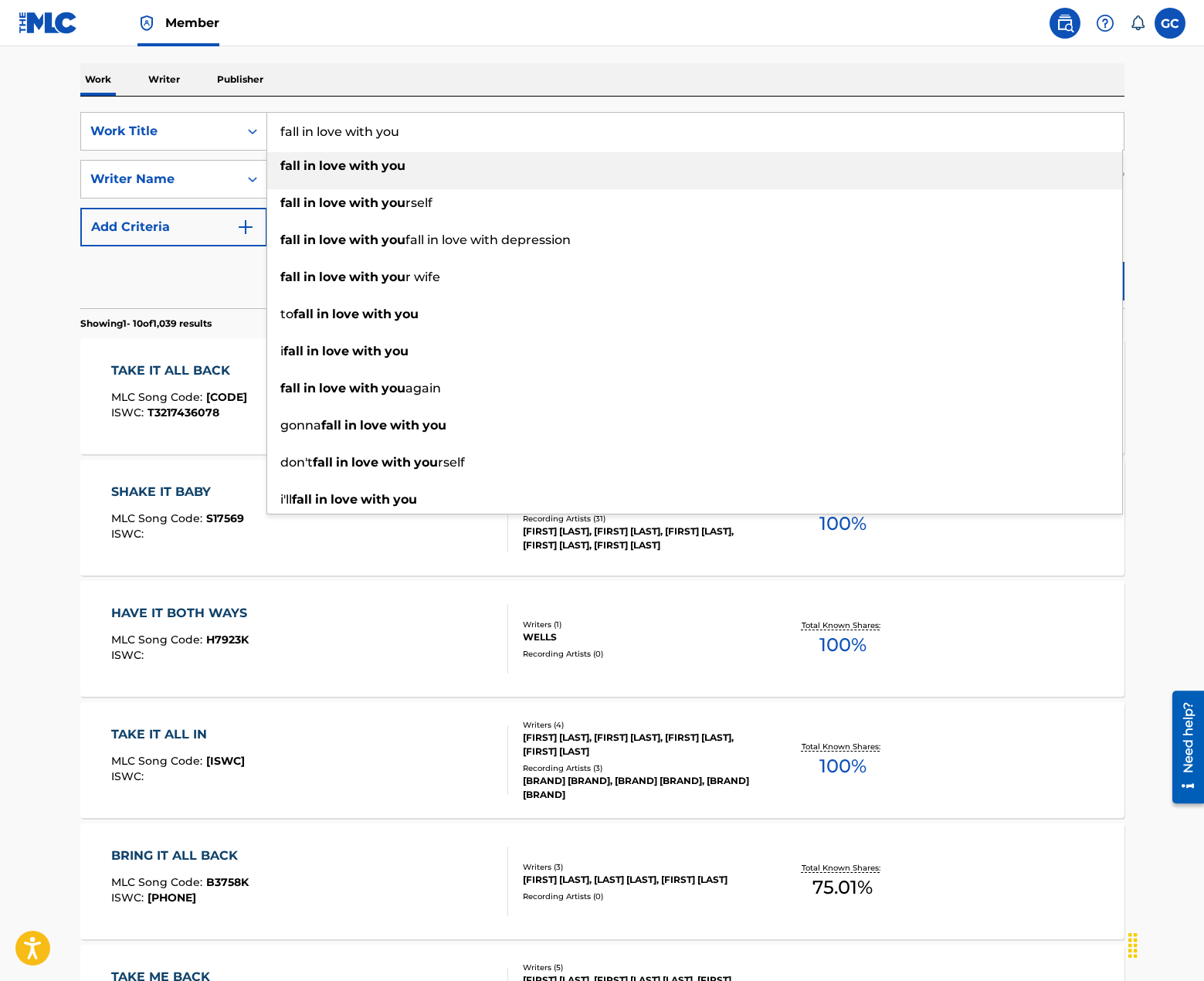 type on "fall in love with you" 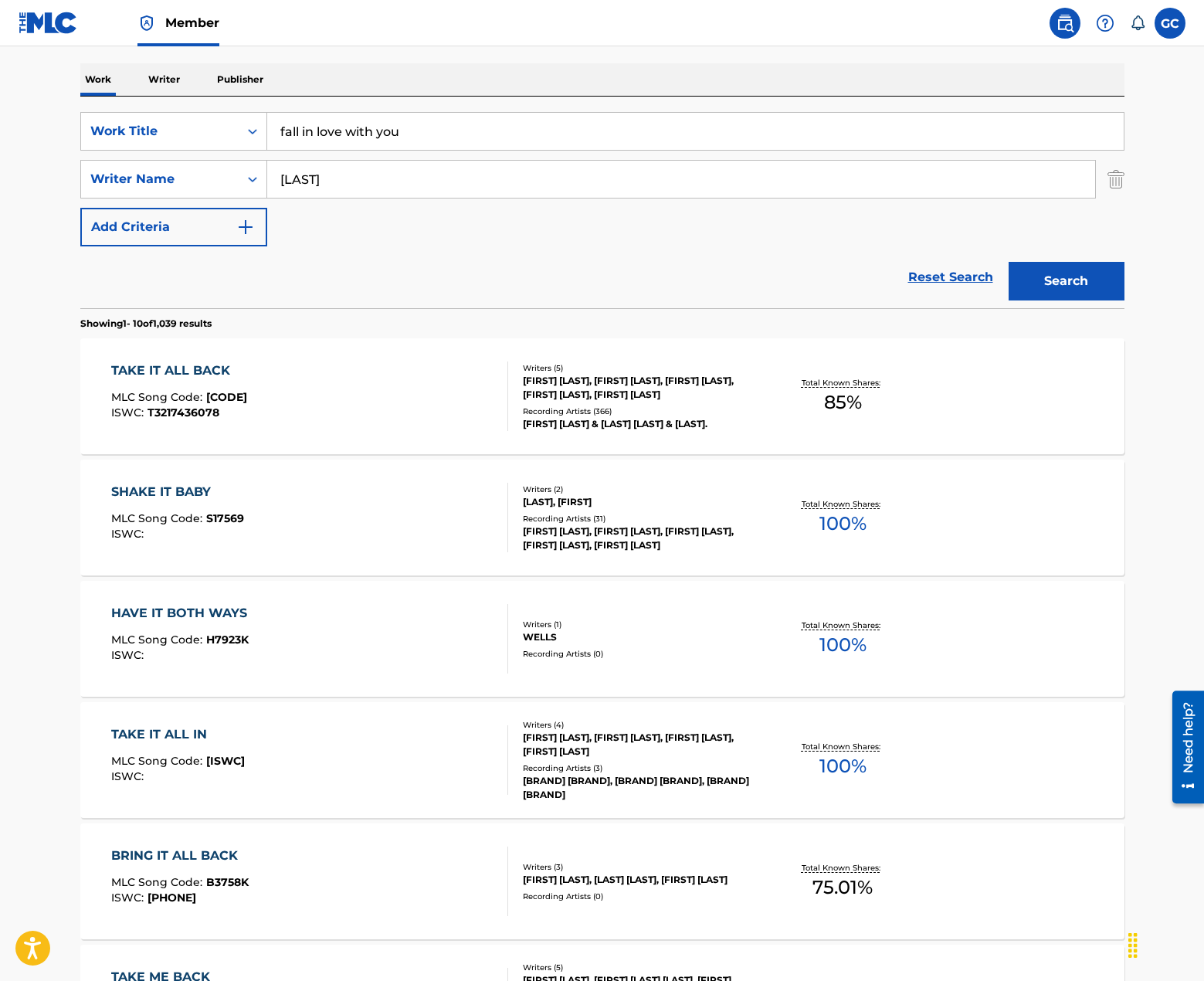 type on "[LAST]" 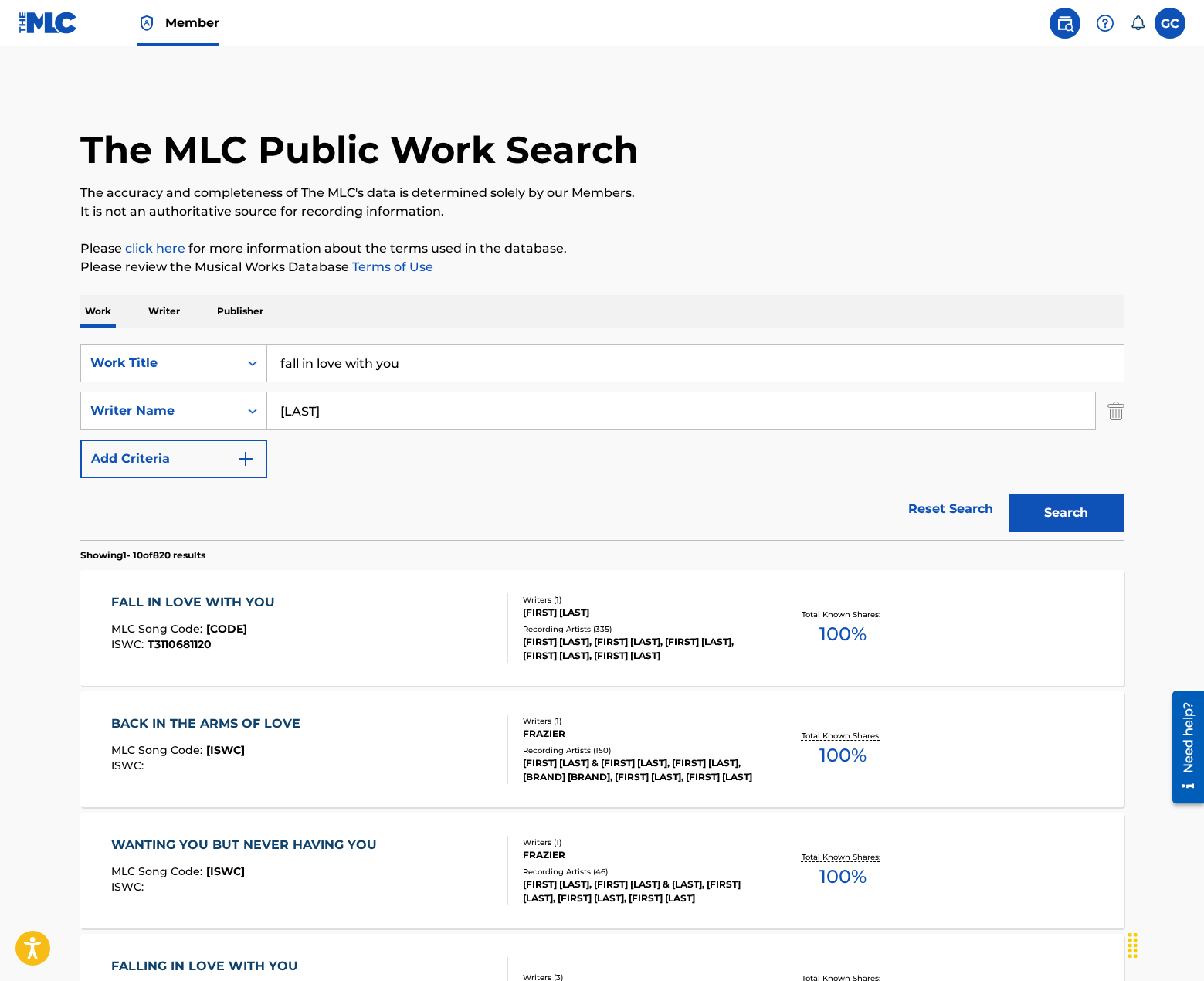 click on "fall in love with you MLC Song Code : [CODE] ISWC : [ISWC]" at bounding box center [310, 628] 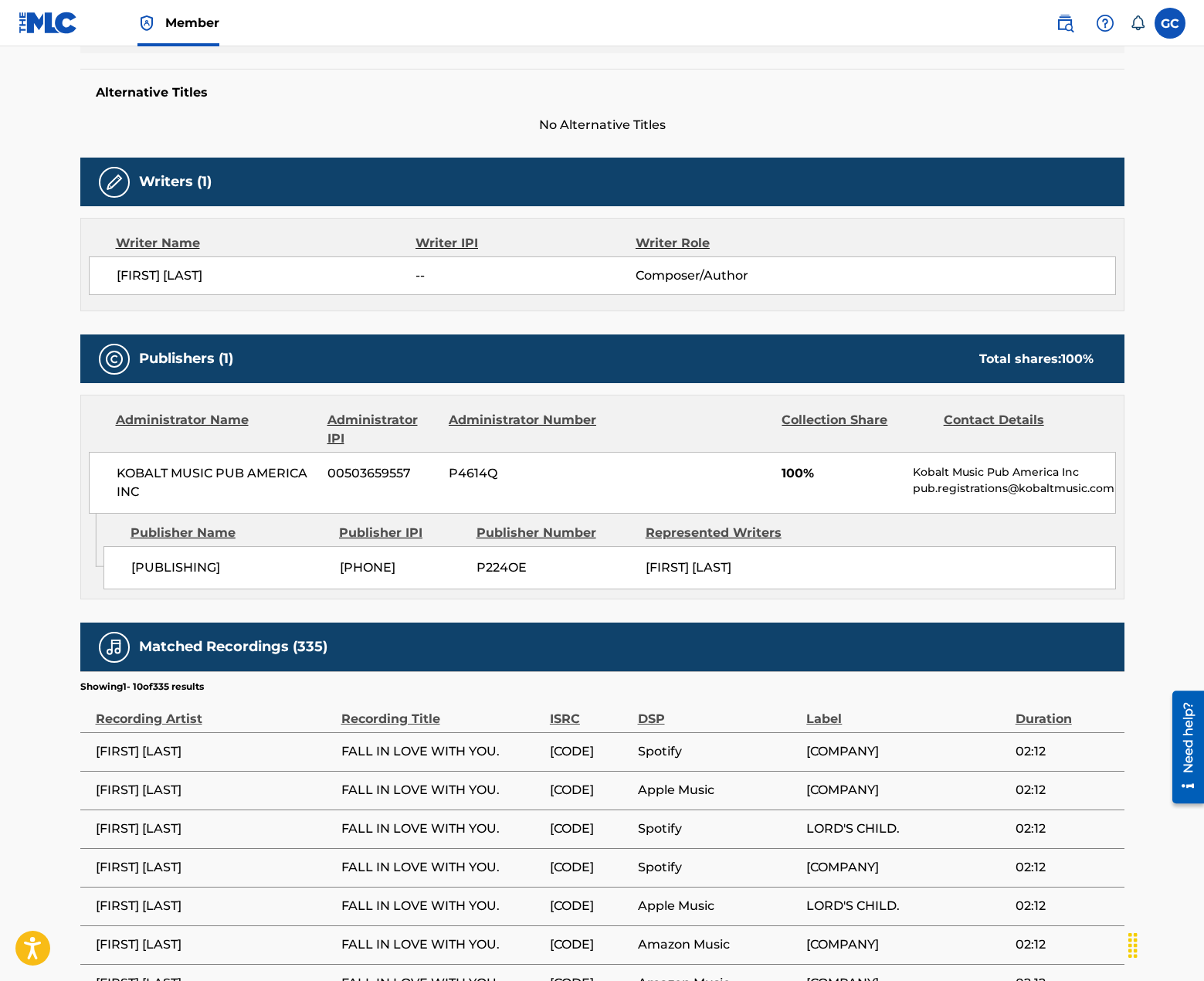 scroll, scrollTop: 0, scrollLeft: 0, axis: both 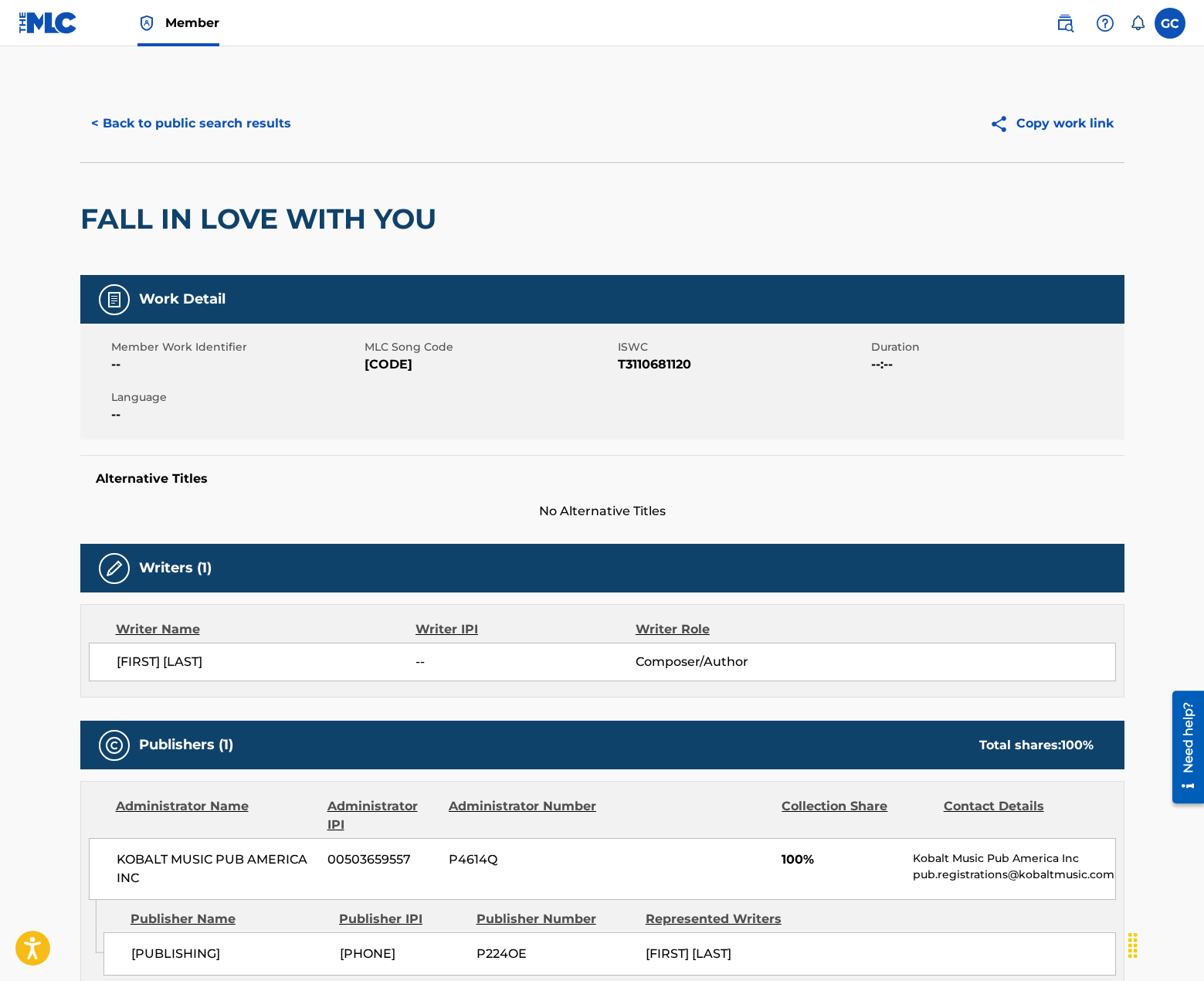 click on "< Back to public search results" at bounding box center [191, 124] 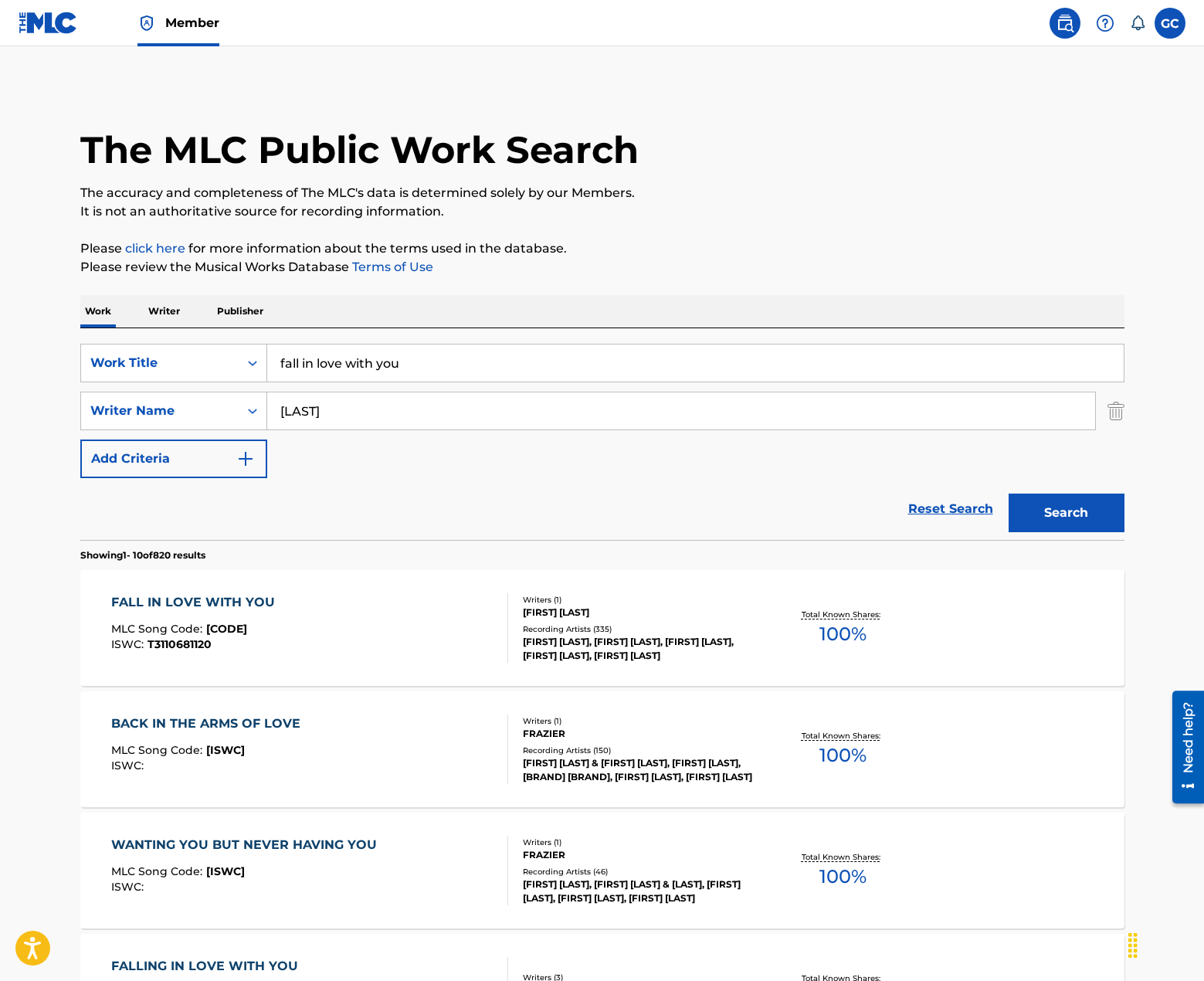 click on "fall in love with you" at bounding box center (695, 363) 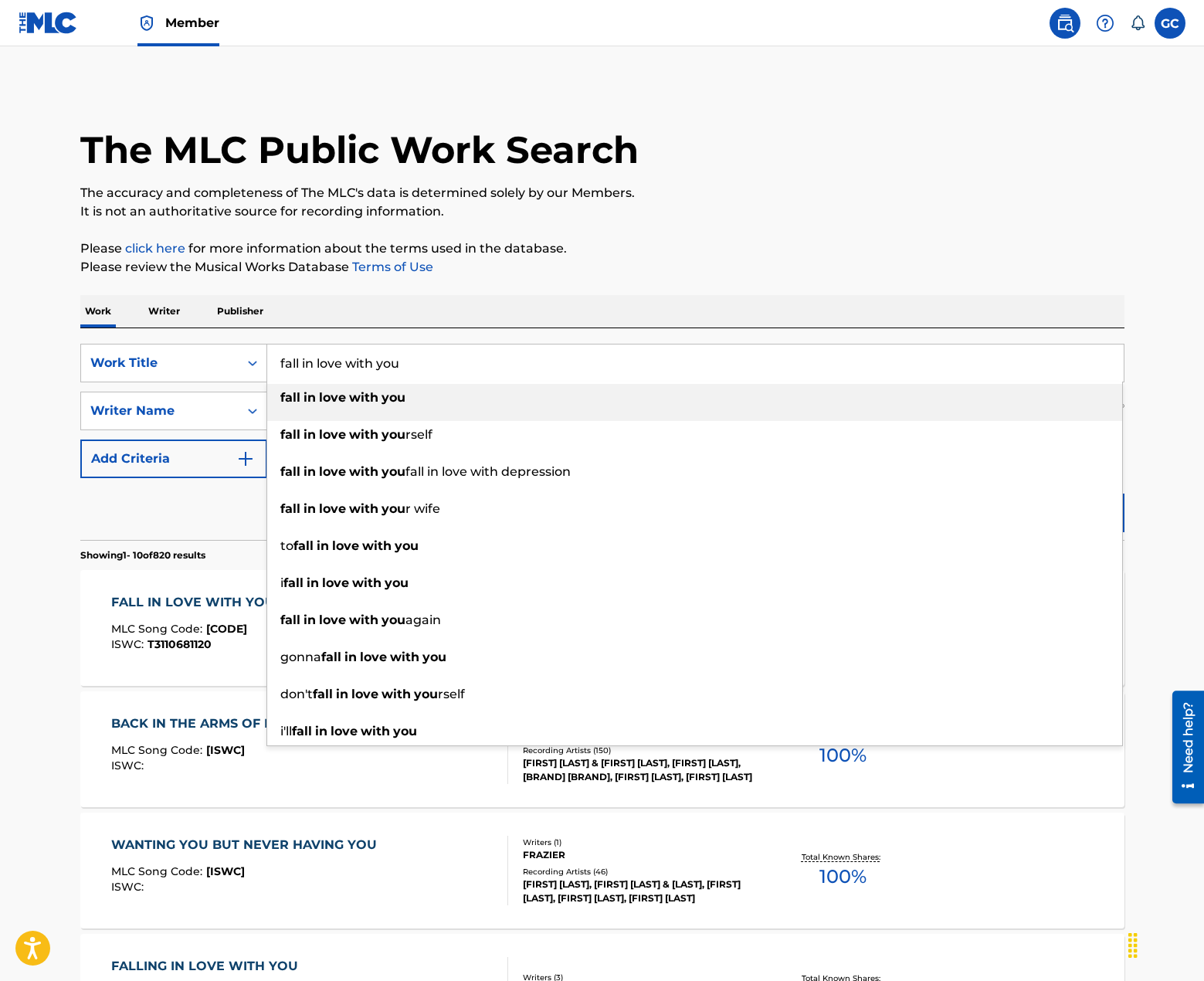click on "fall in love with you" at bounding box center [695, 363] 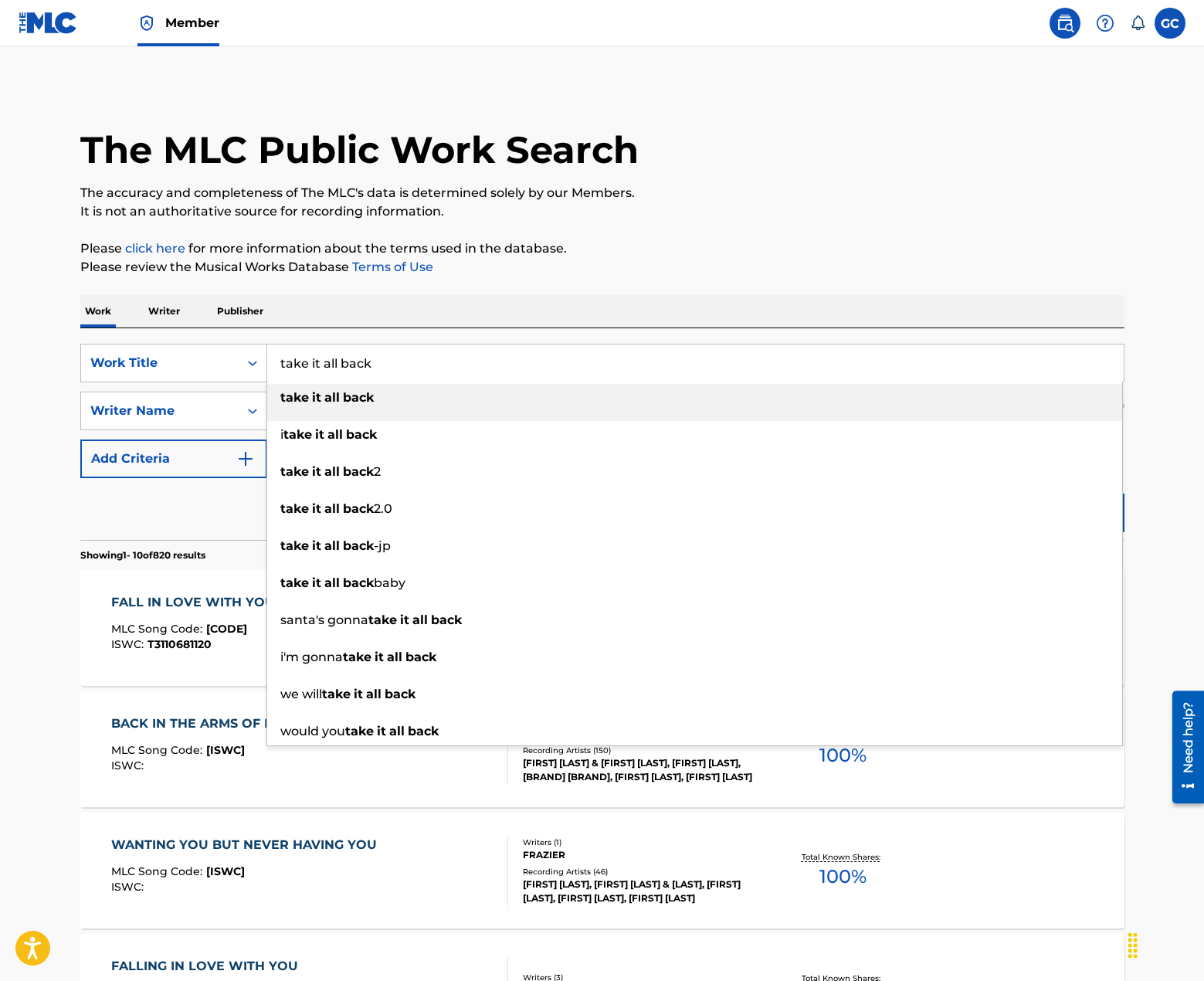 type on "take it all back" 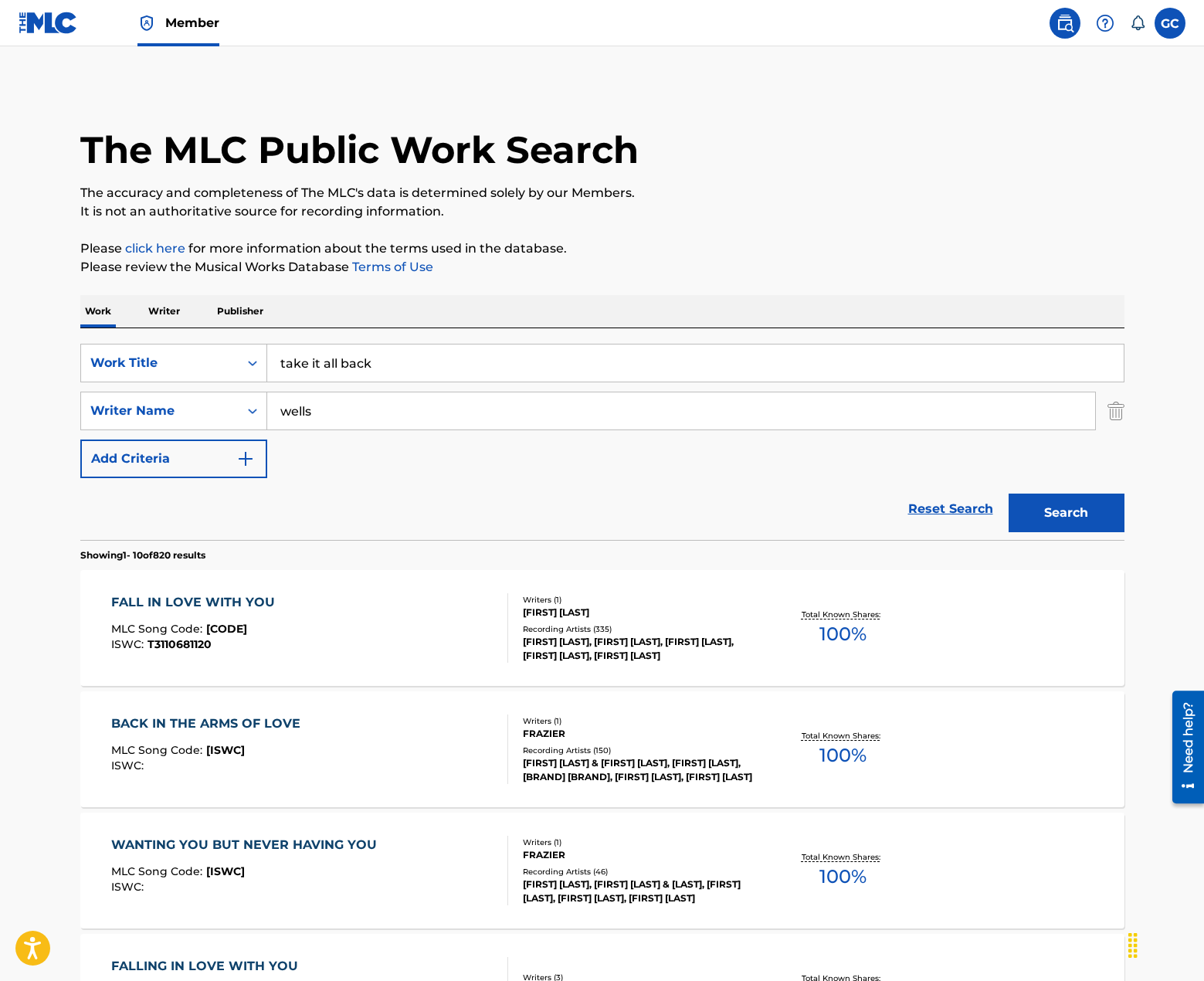 type on "wells" 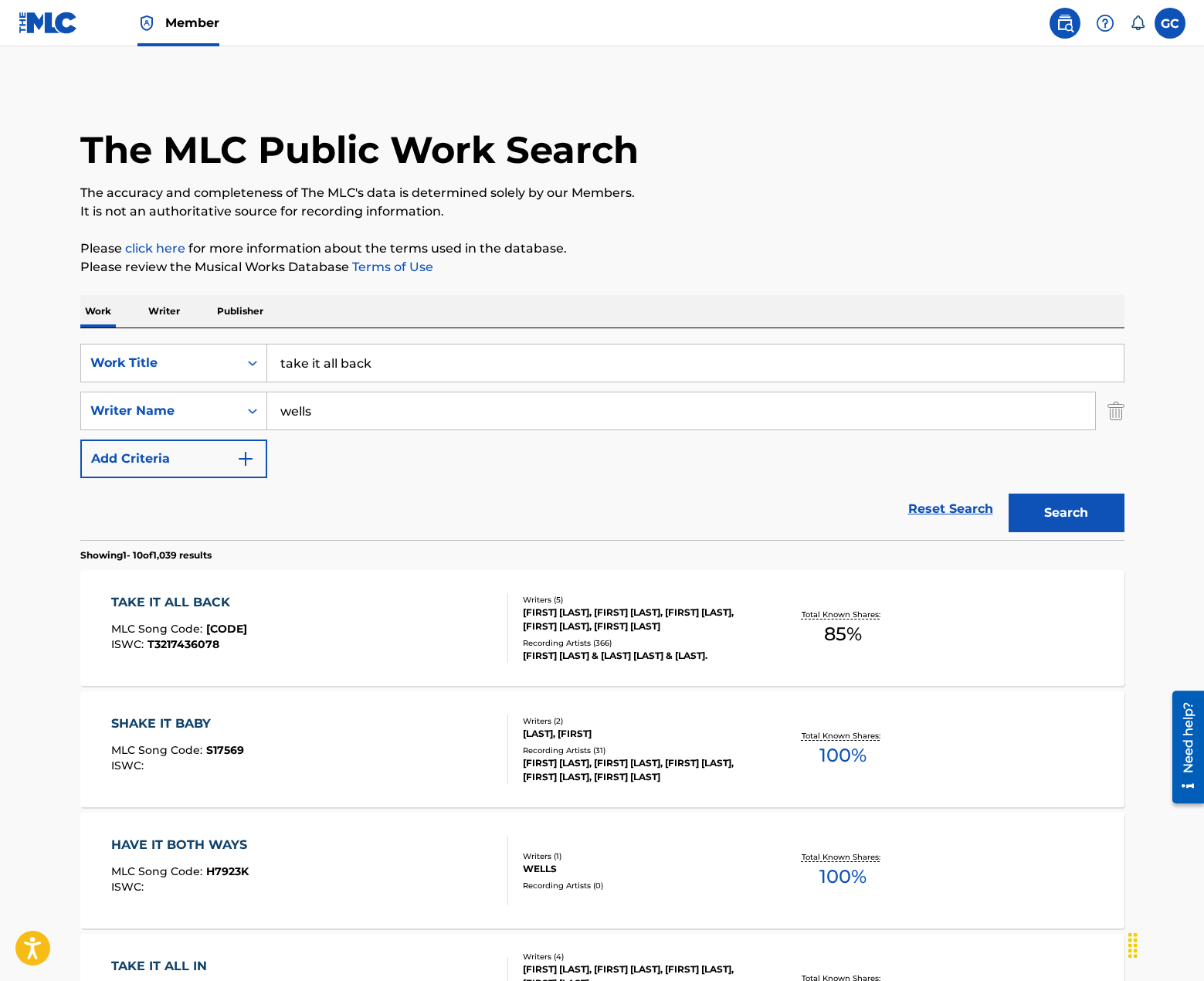 click on "[FIRST] [LAST] & [LAST] [LAST] & [LAST]." at bounding box center [639, 656] 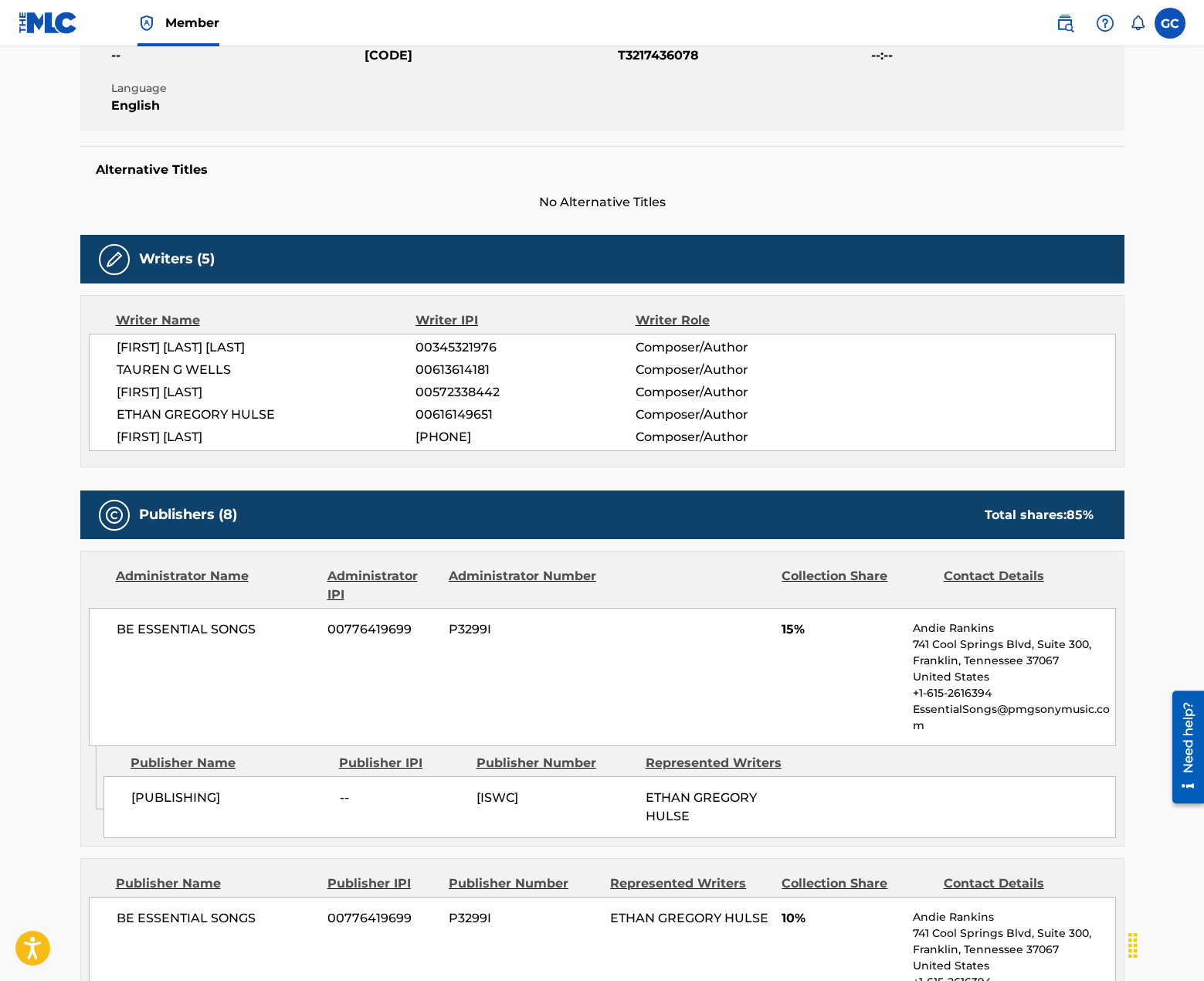 scroll, scrollTop: 0, scrollLeft: 0, axis: both 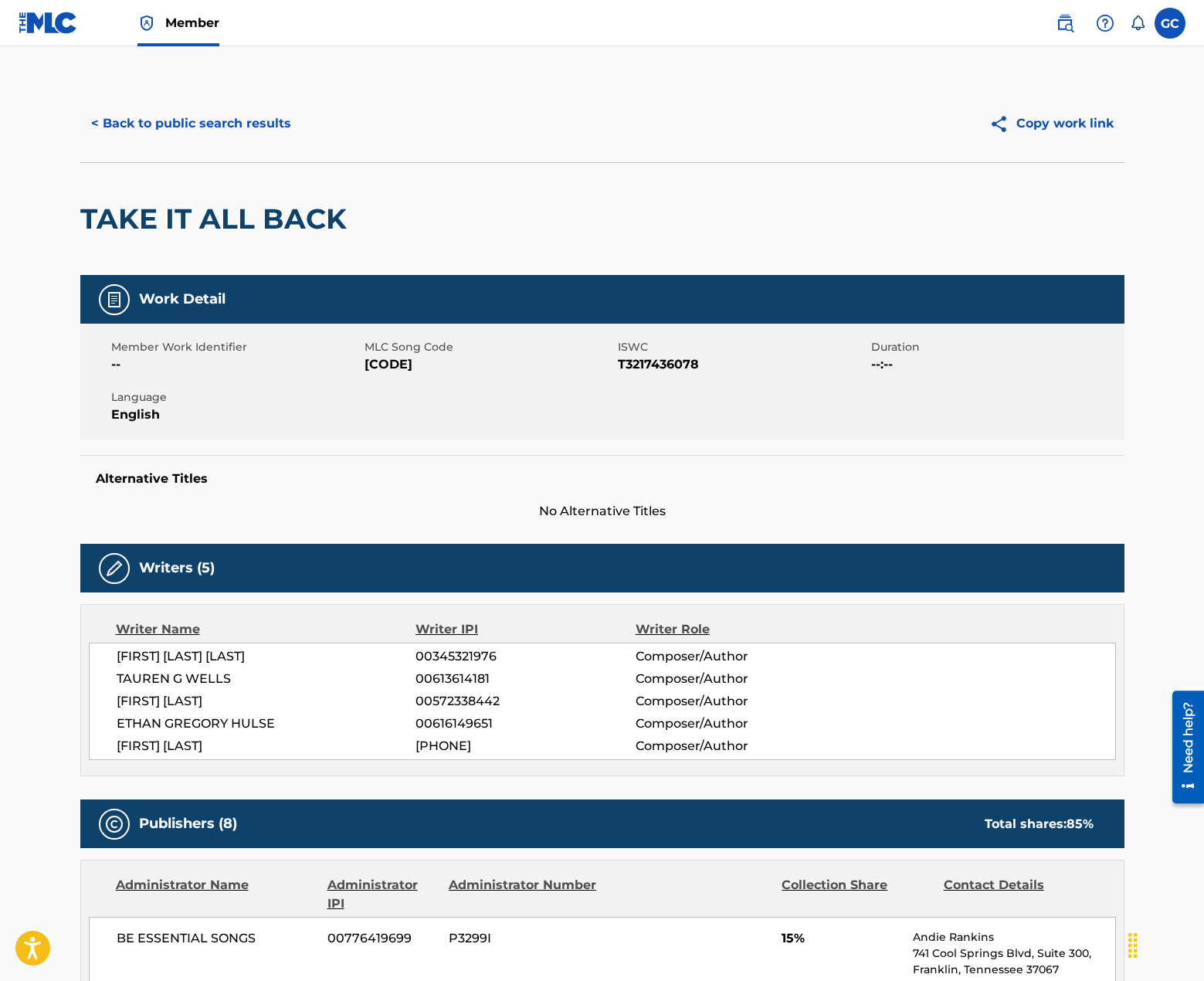 click on "< Back to public search results" at bounding box center (191, 124) 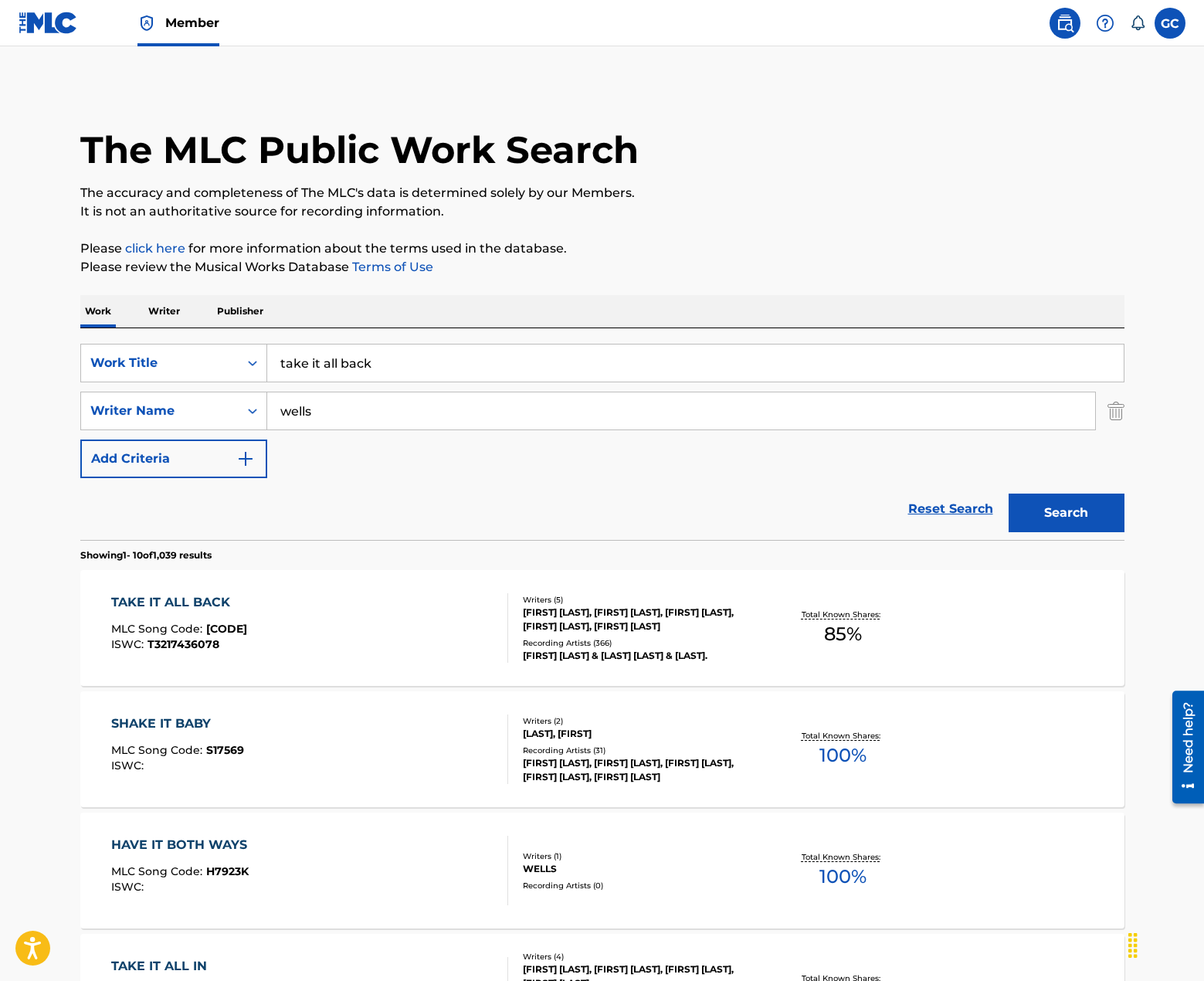 click on "take it all back" at bounding box center (695, 363) 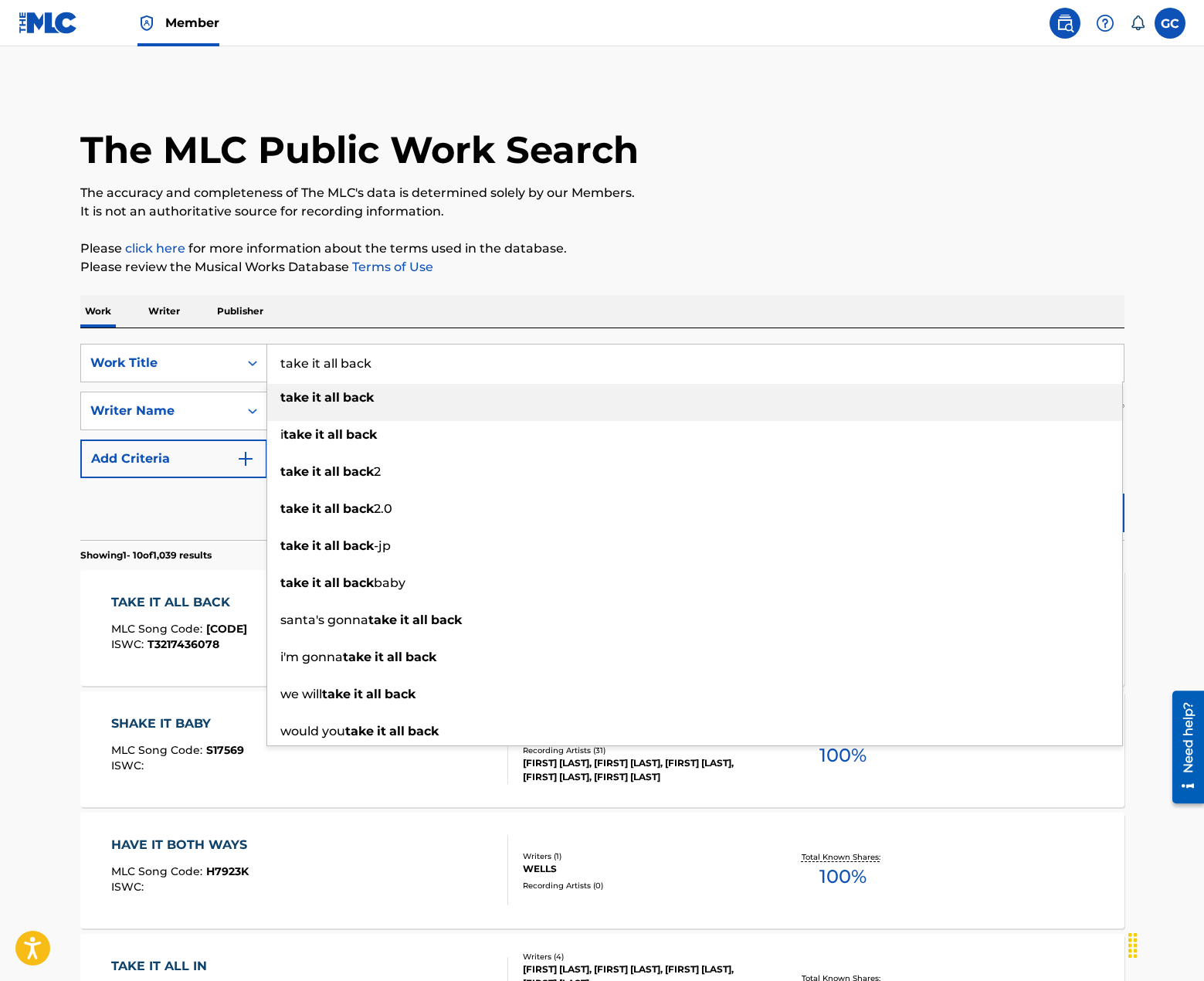 click on "take it all back" at bounding box center [695, 363] 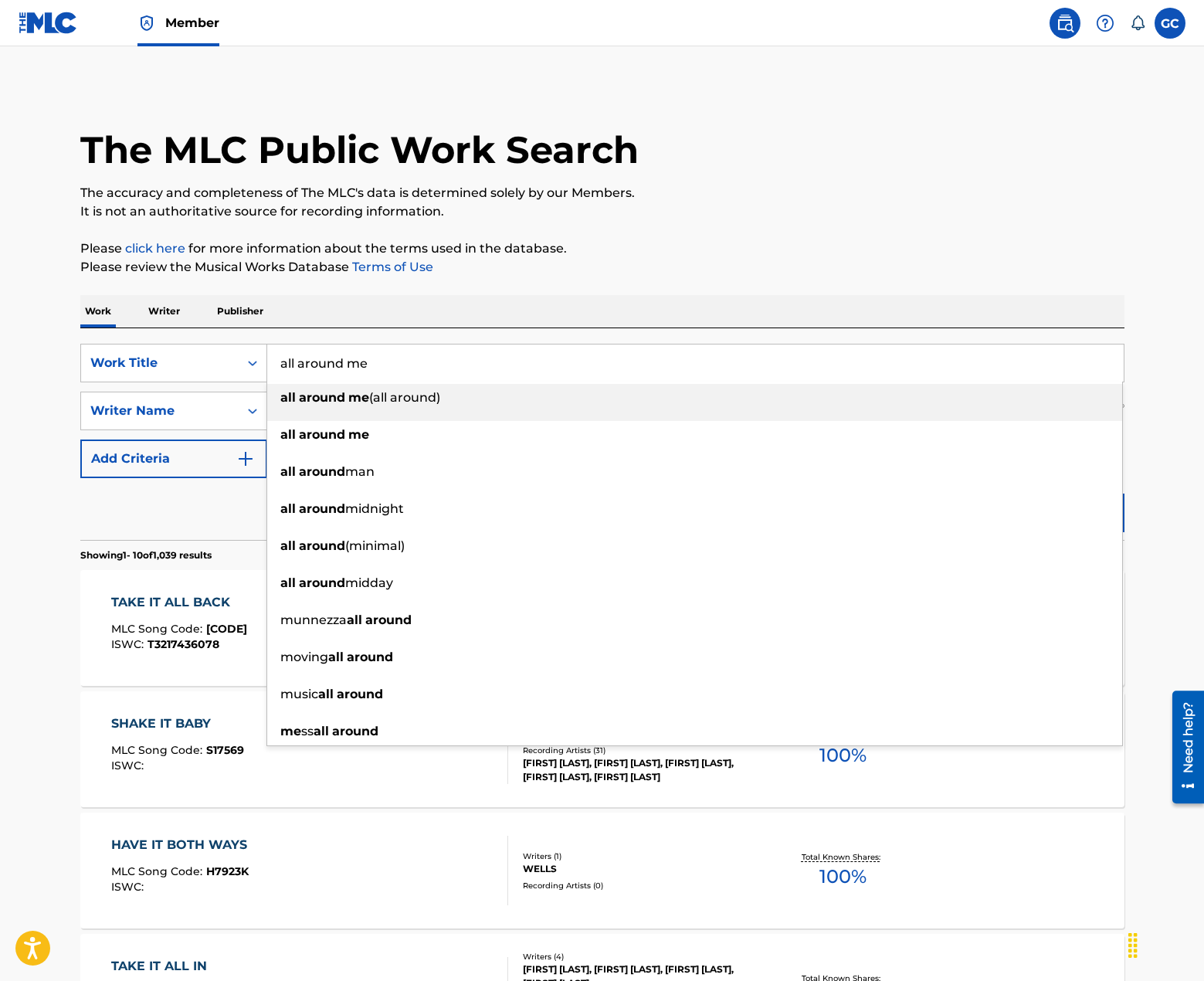 type on "all around me" 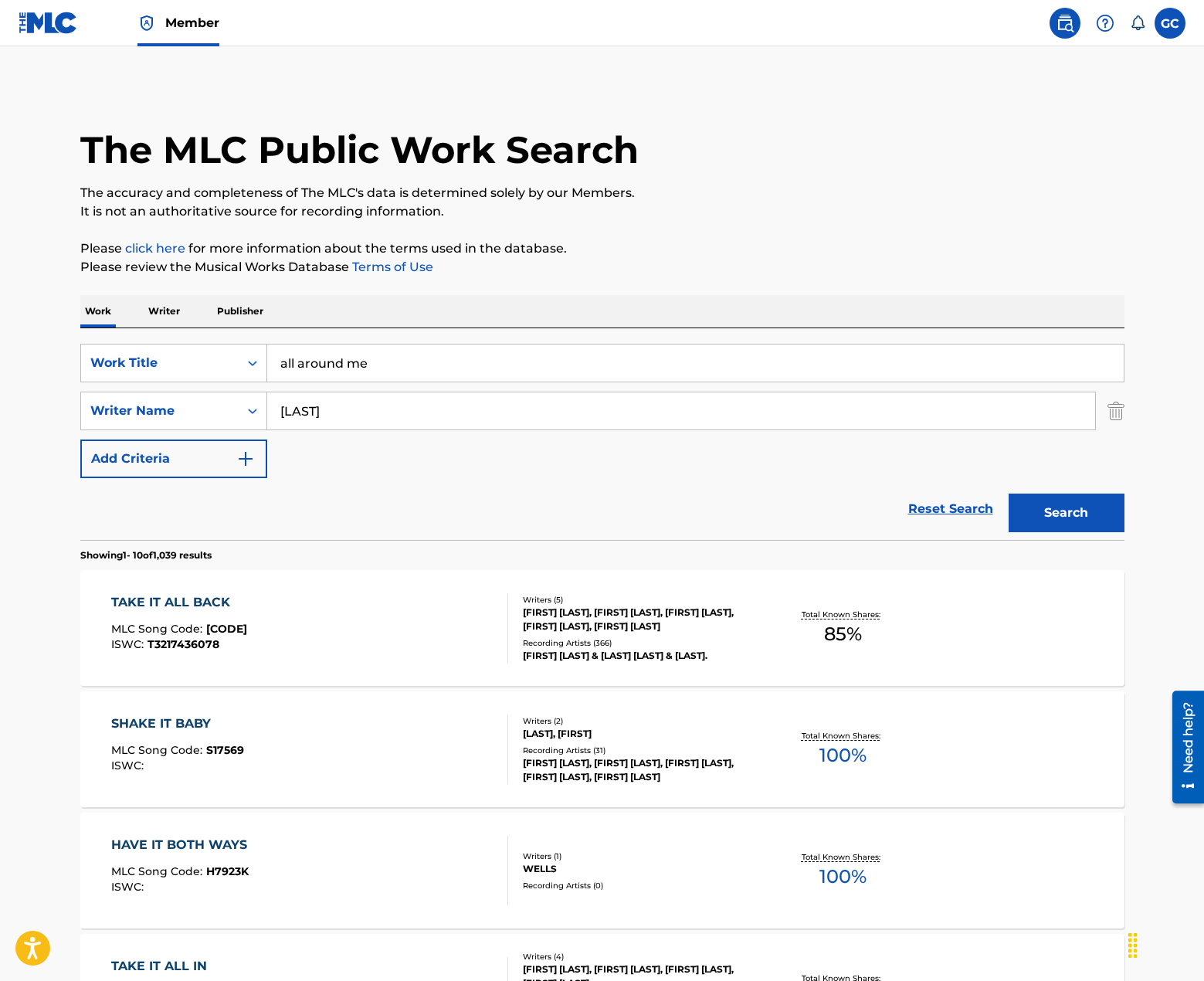 type on "[LAST]" 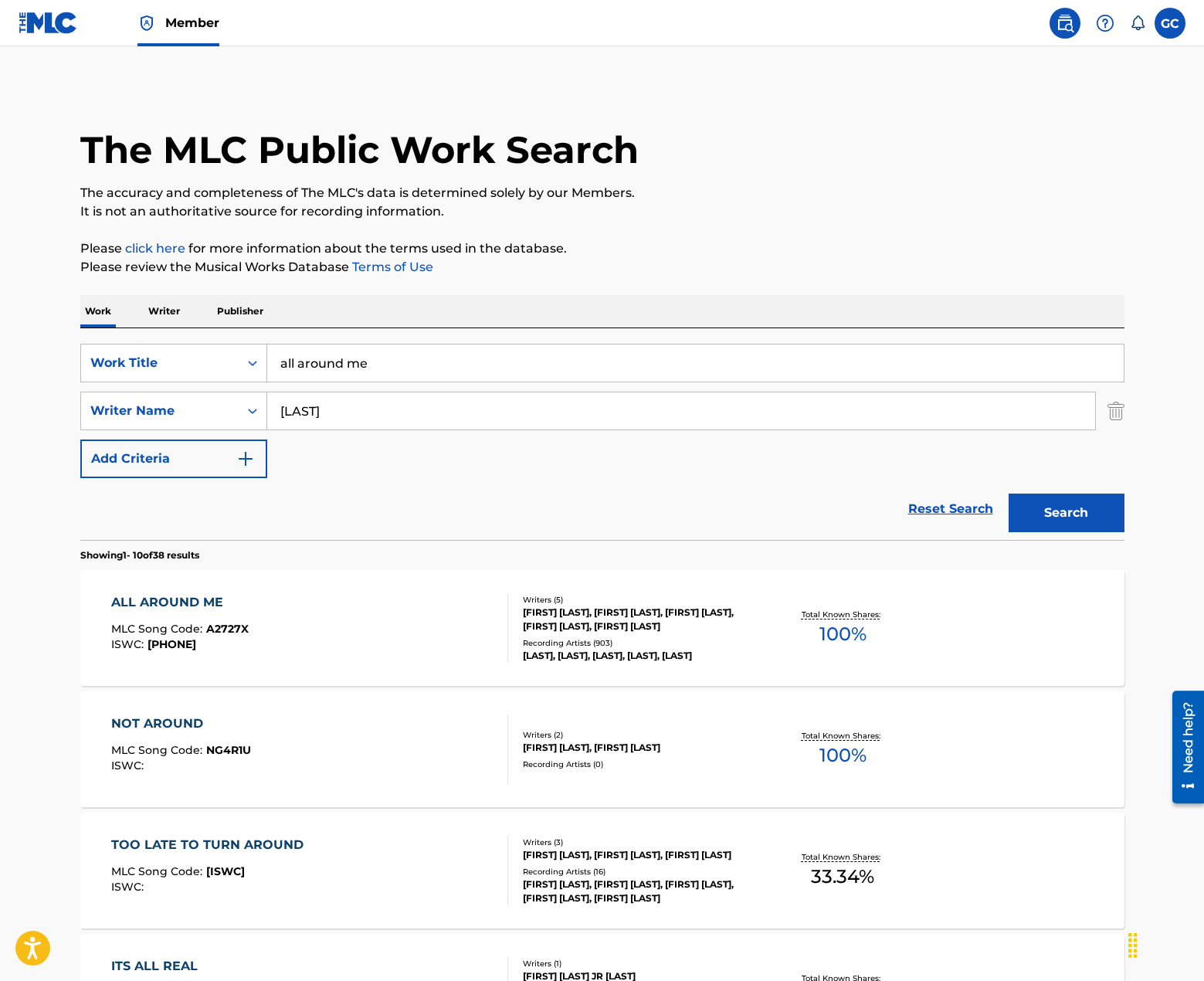 click on "ALL AROUND ME MLC Song Code : [NUMBER] ISWC : [ISWC]" at bounding box center [310, 628] 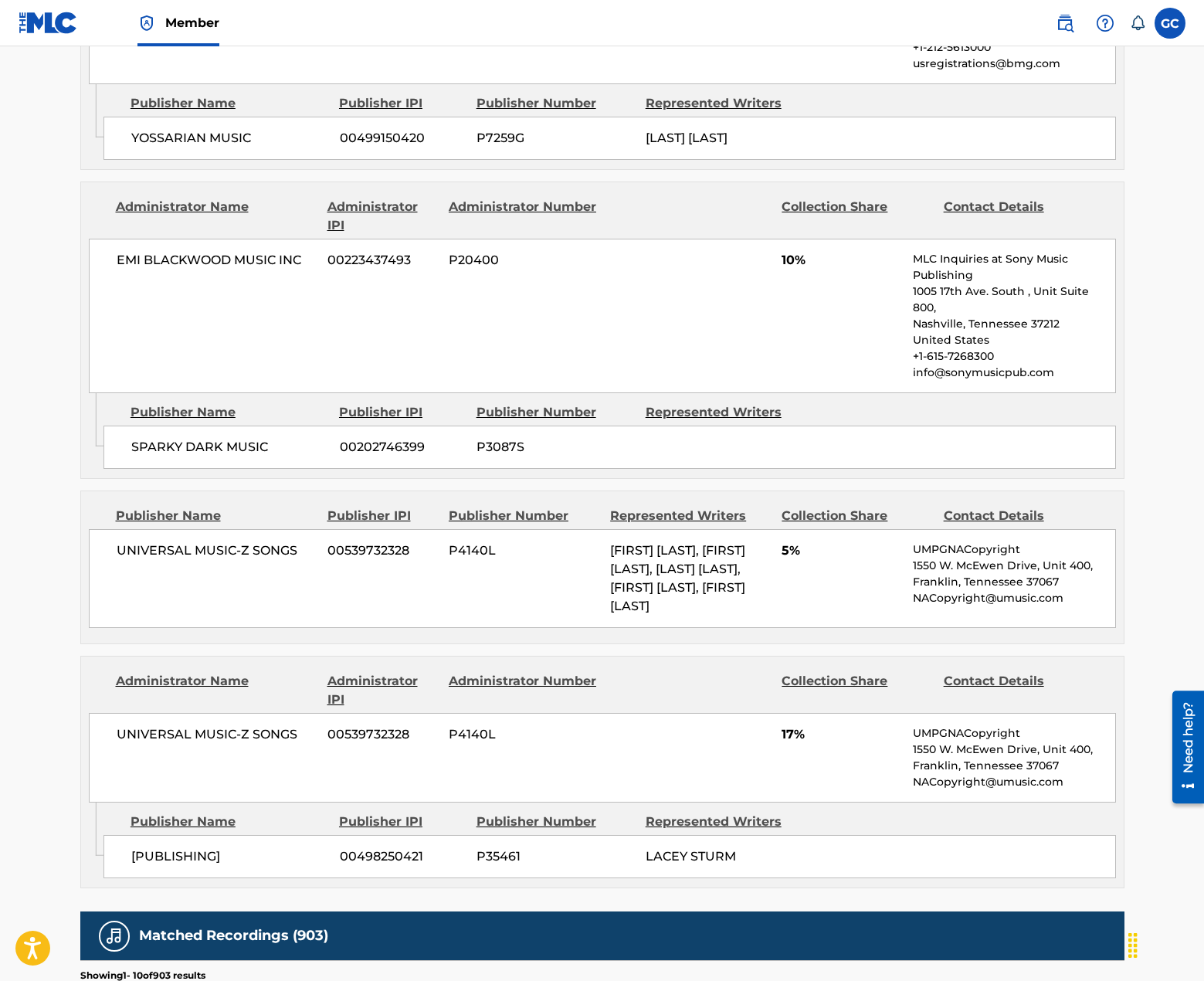 scroll, scrollTop: 1699, scrollLeft: 0, axis: vertical 